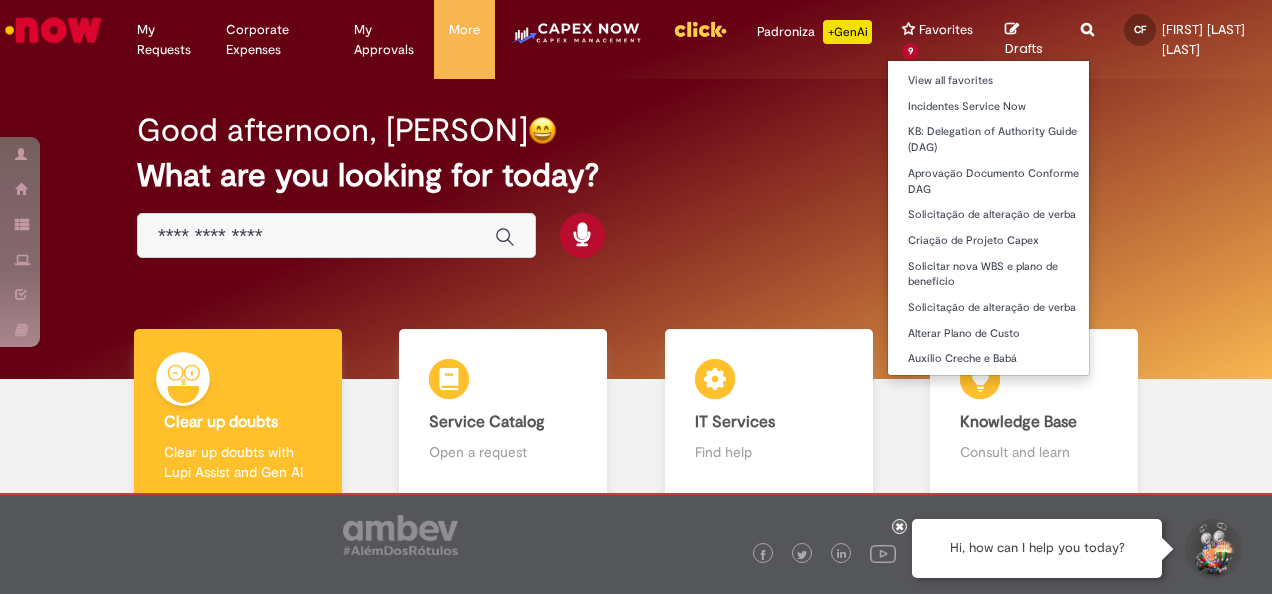 scroll, scrollTop: 0, scrollLeft: 0, axis: both 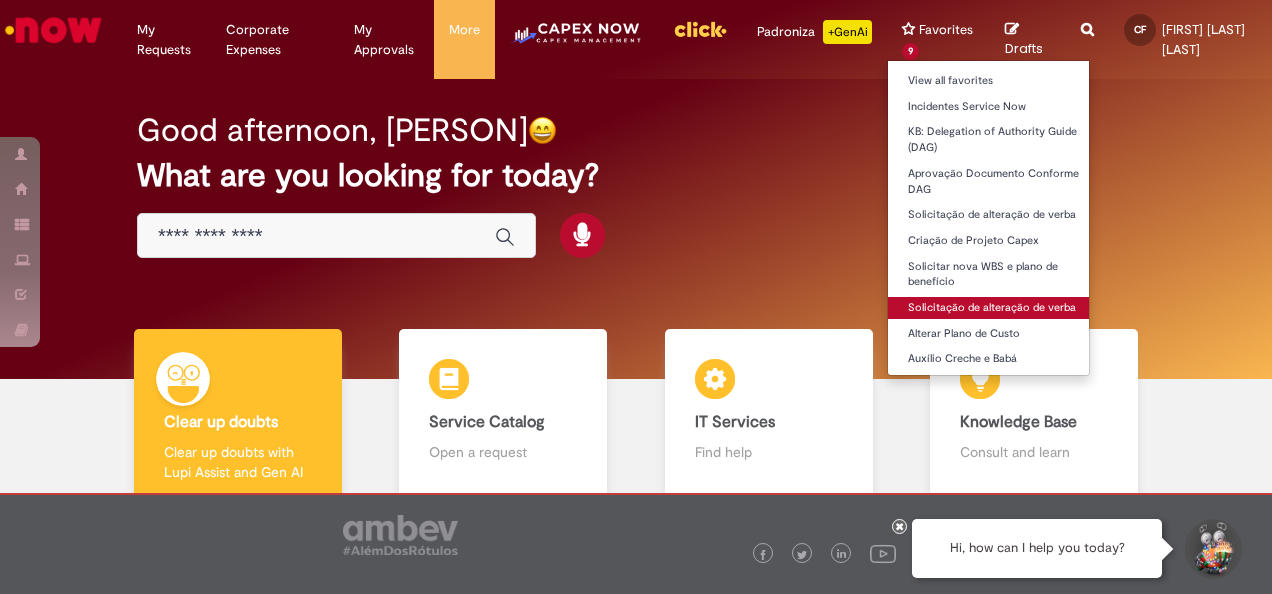 click on "Solicitação de alteração de verba" at bounding box center [998, 308] 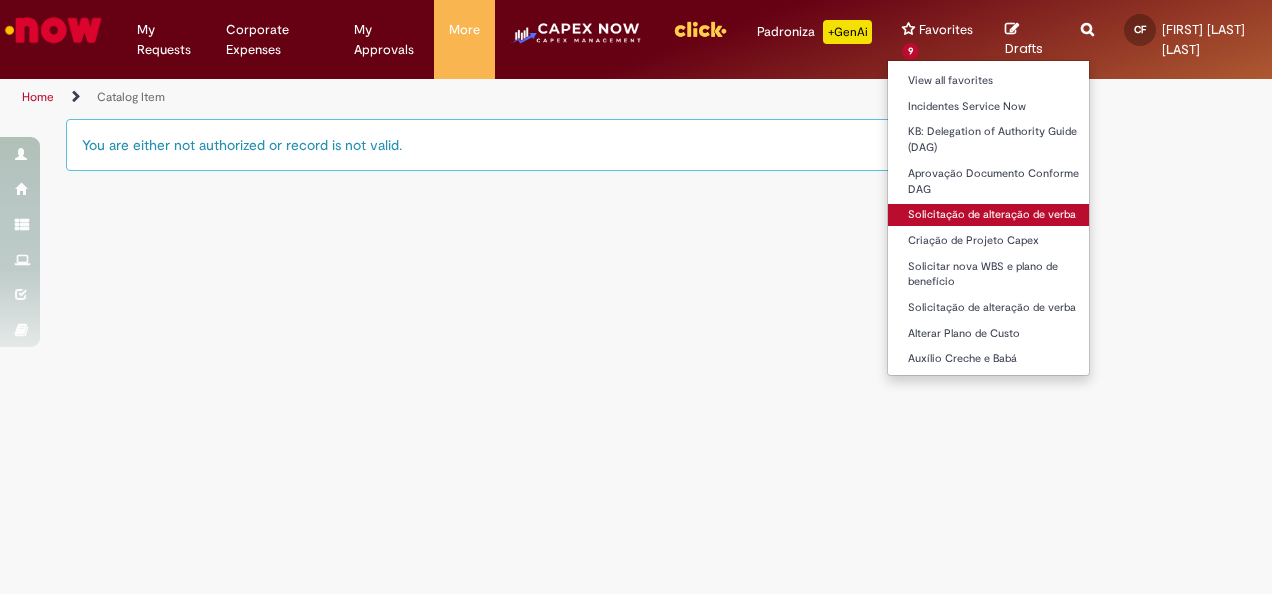 click on "Solicitação de alteração de verba" at bounding box center [998, 215] 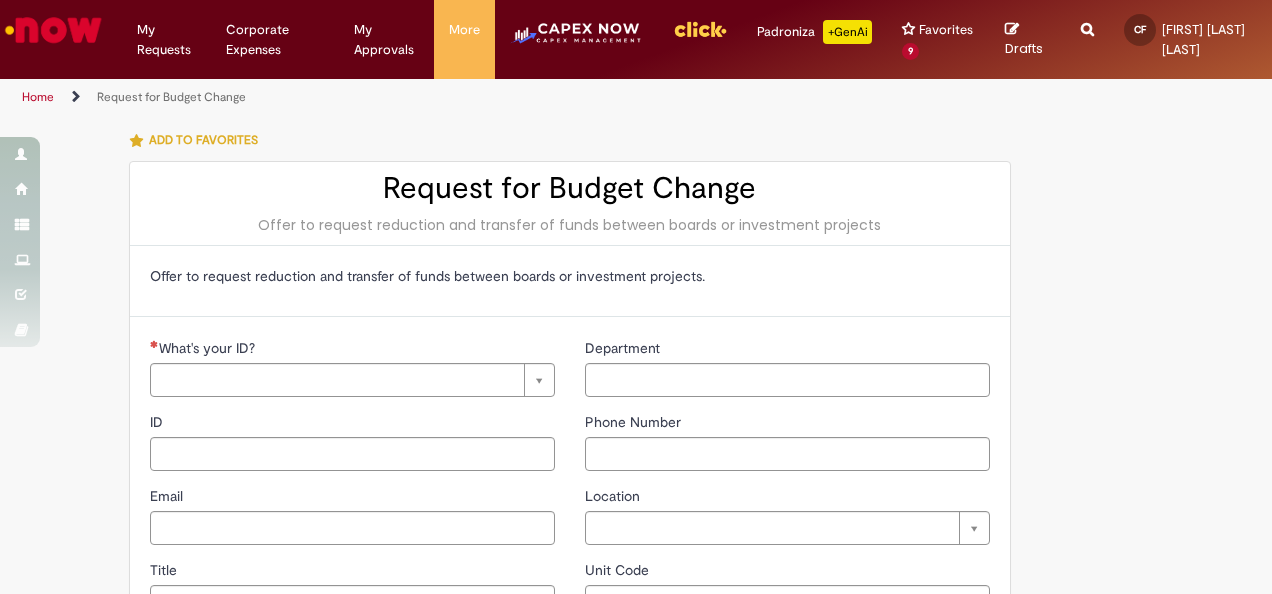 type on "********" 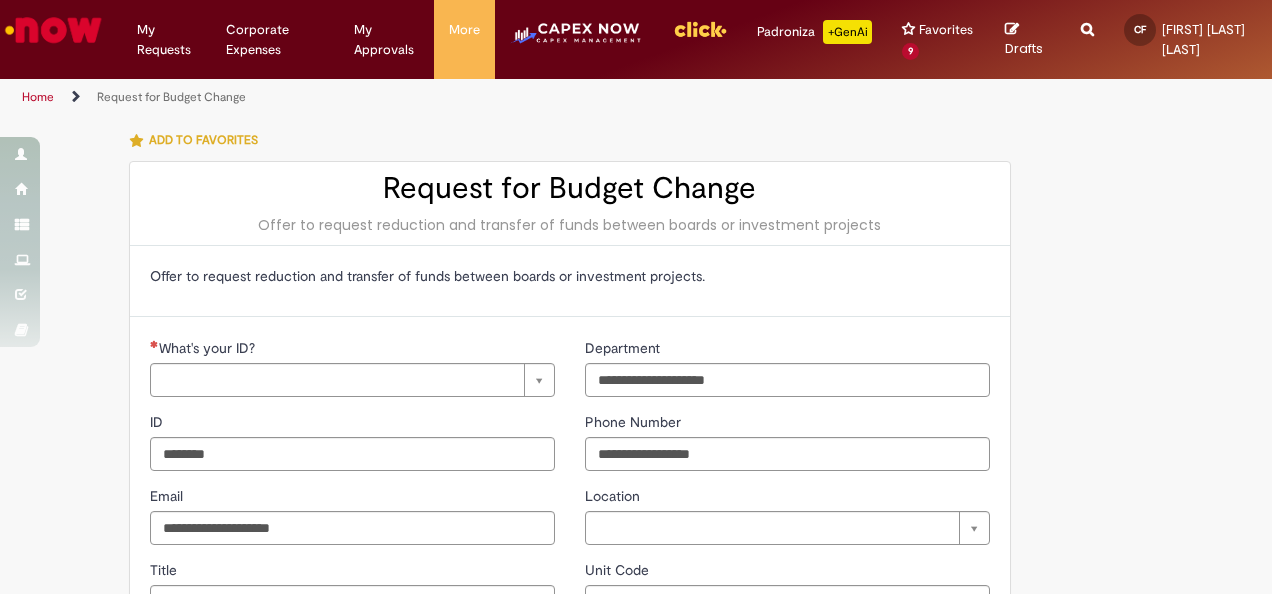 type on "**********" 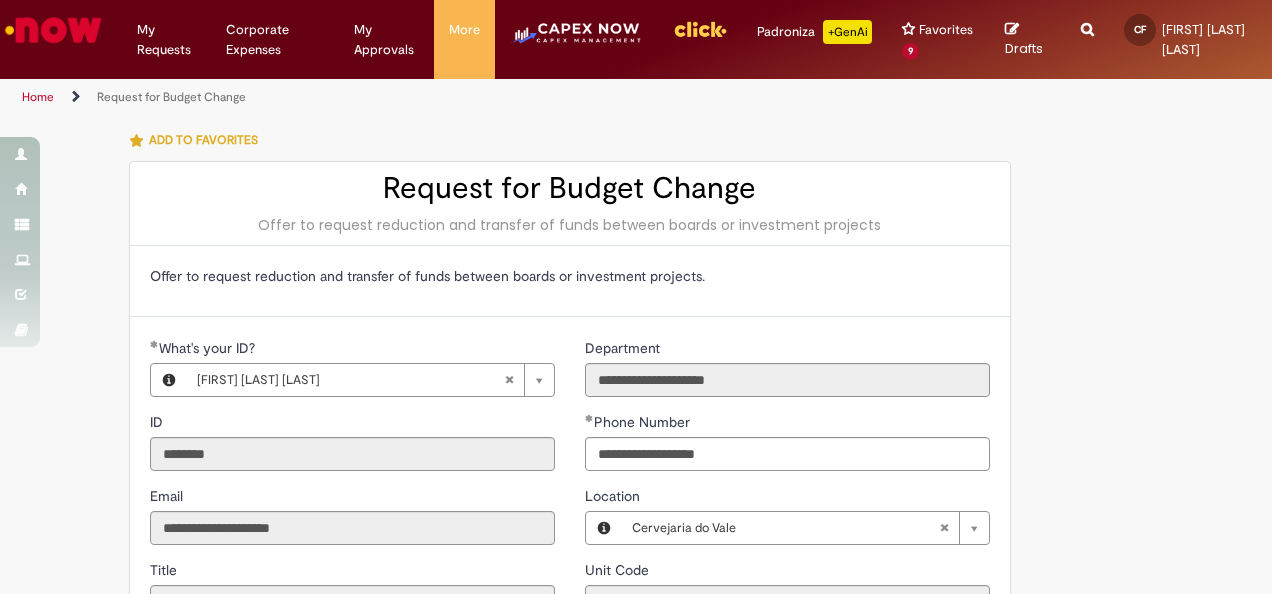 type on "**********" 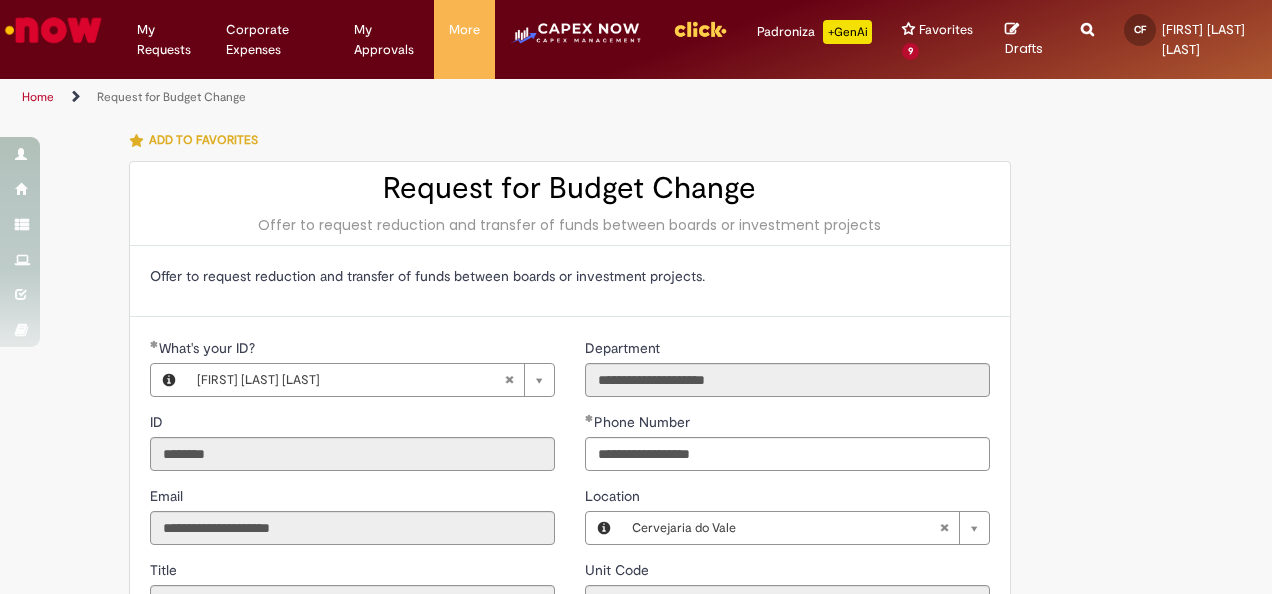 type on "**********" 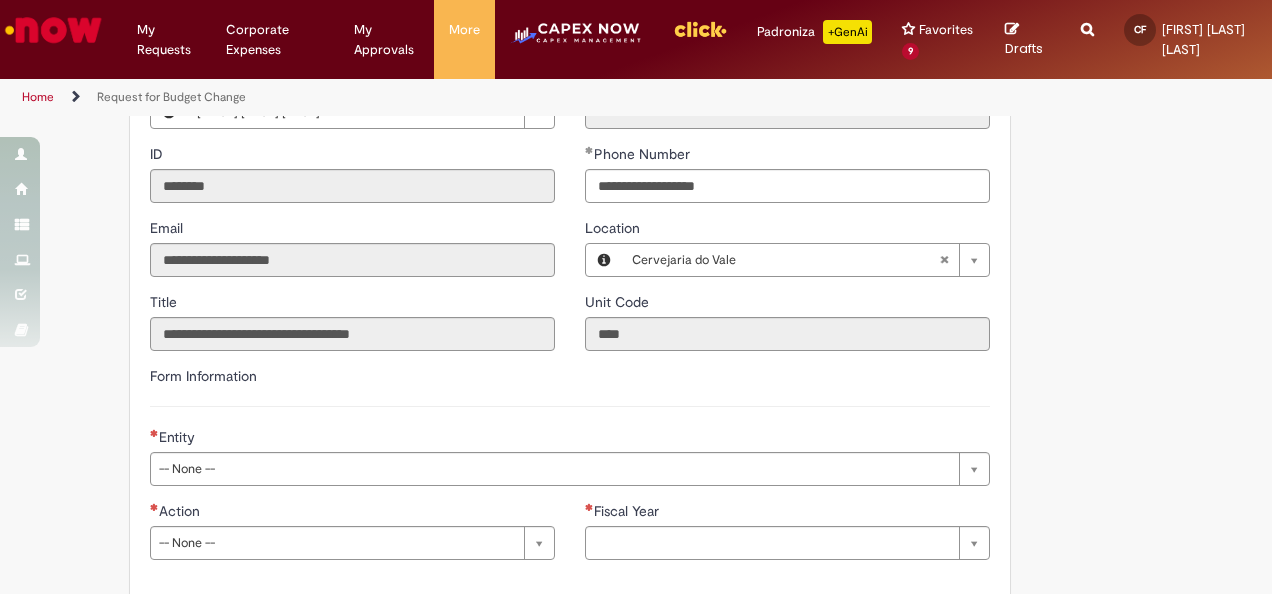 scroll, scrollTop: 300, scrollLeft: 0, axis: vertical 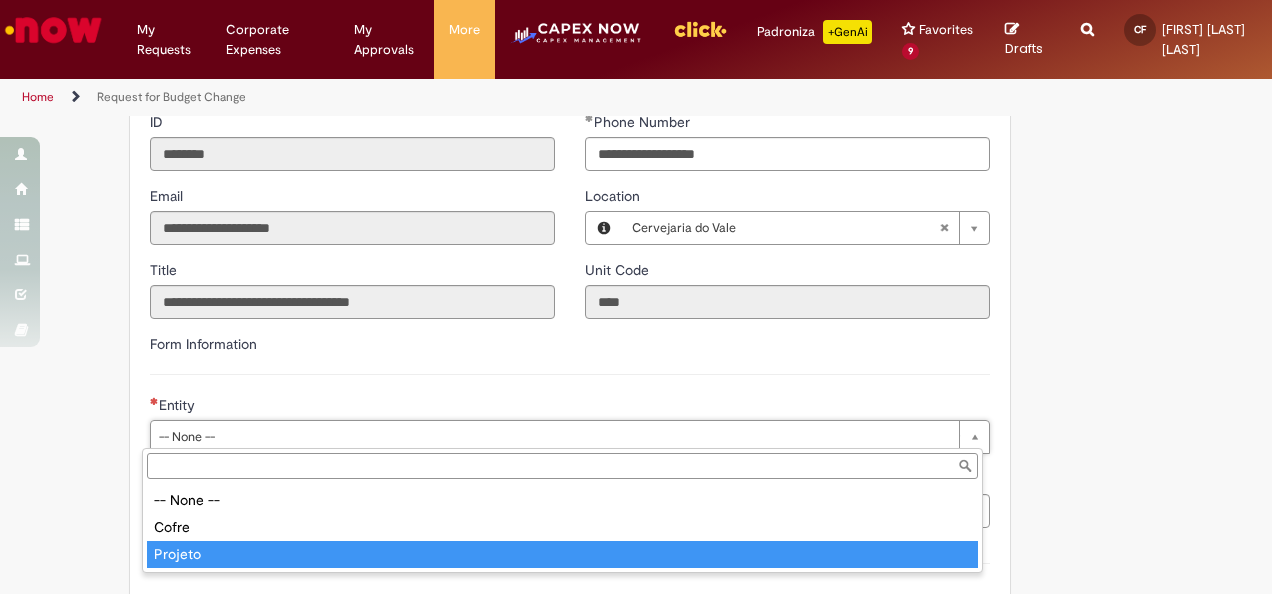type on "*******" 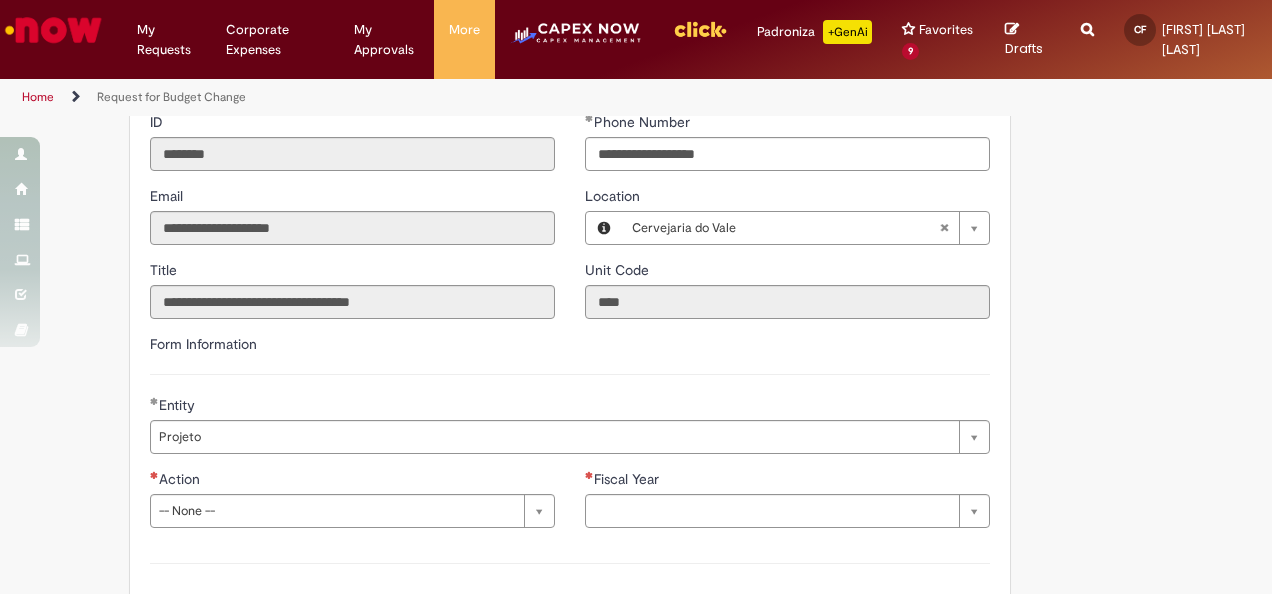 click on "**********" at bounding box center (538, 370) 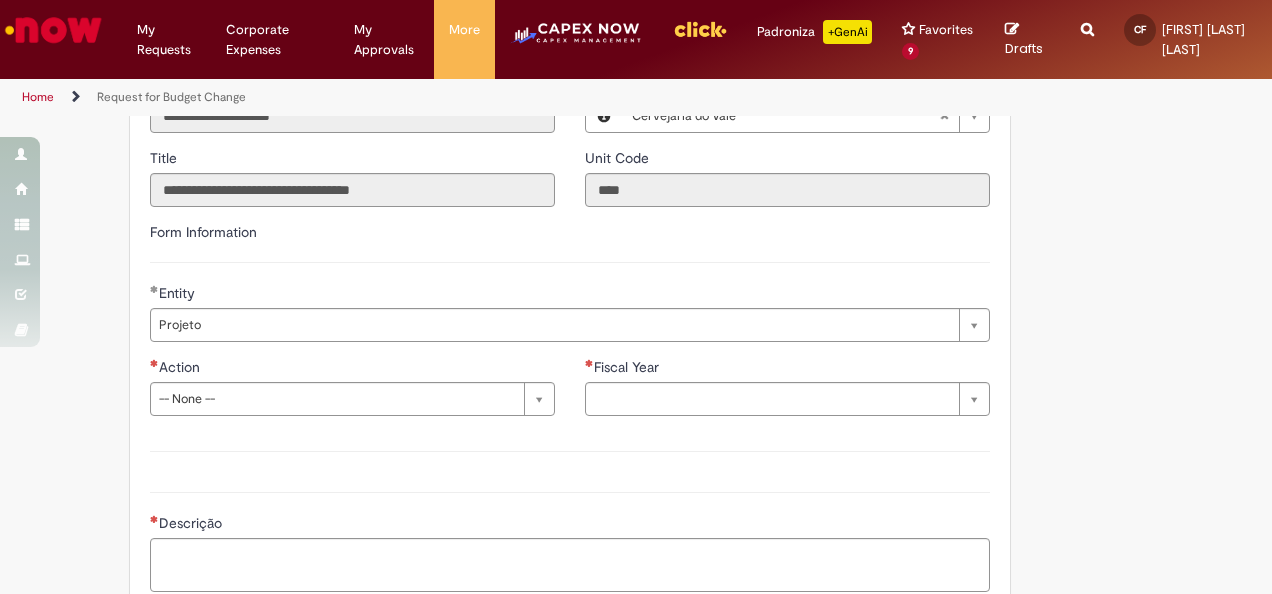 scroll, scrollTop: 500, scrollLeft: 0, axis: vertical 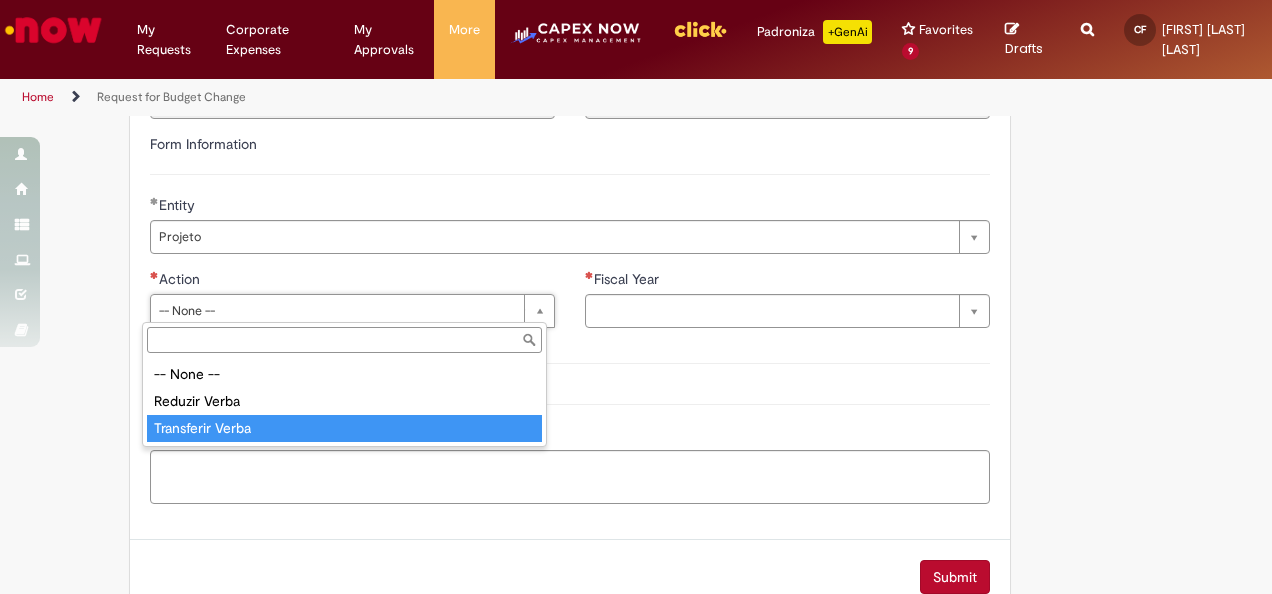 type on "**********" 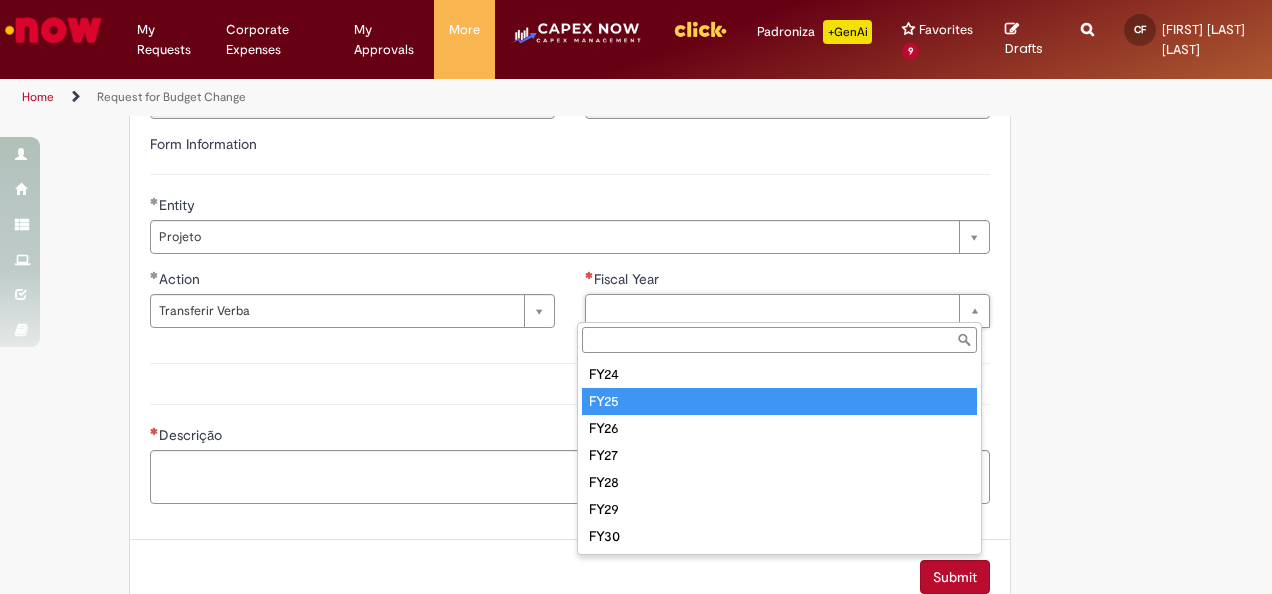 type on "****" 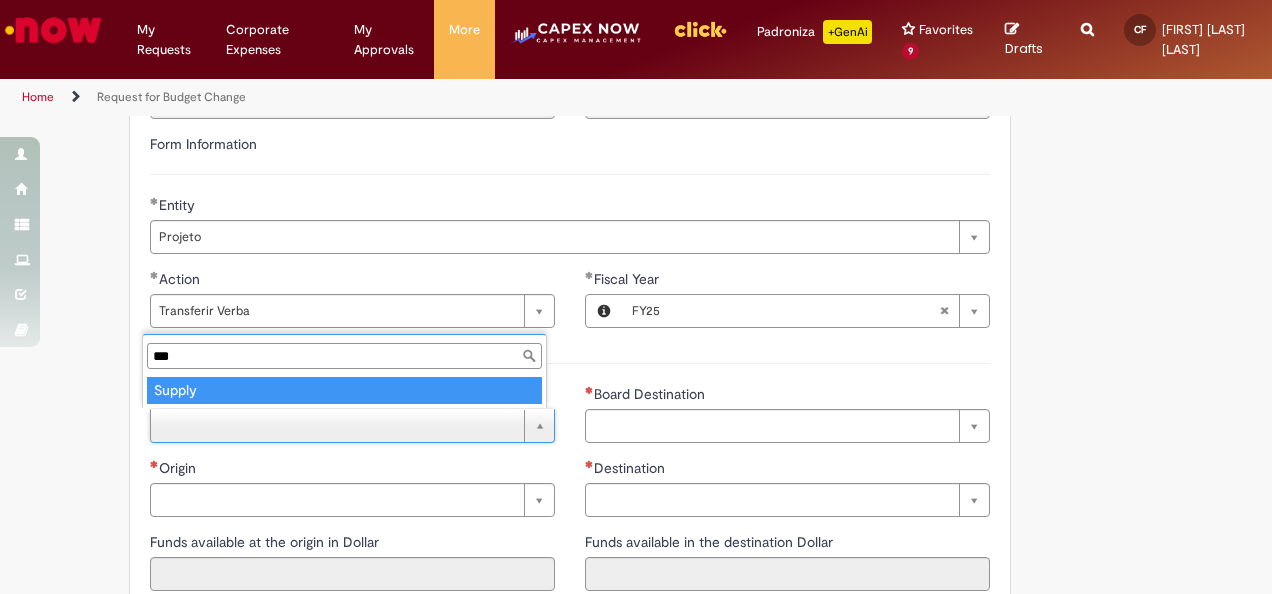 type on "***" 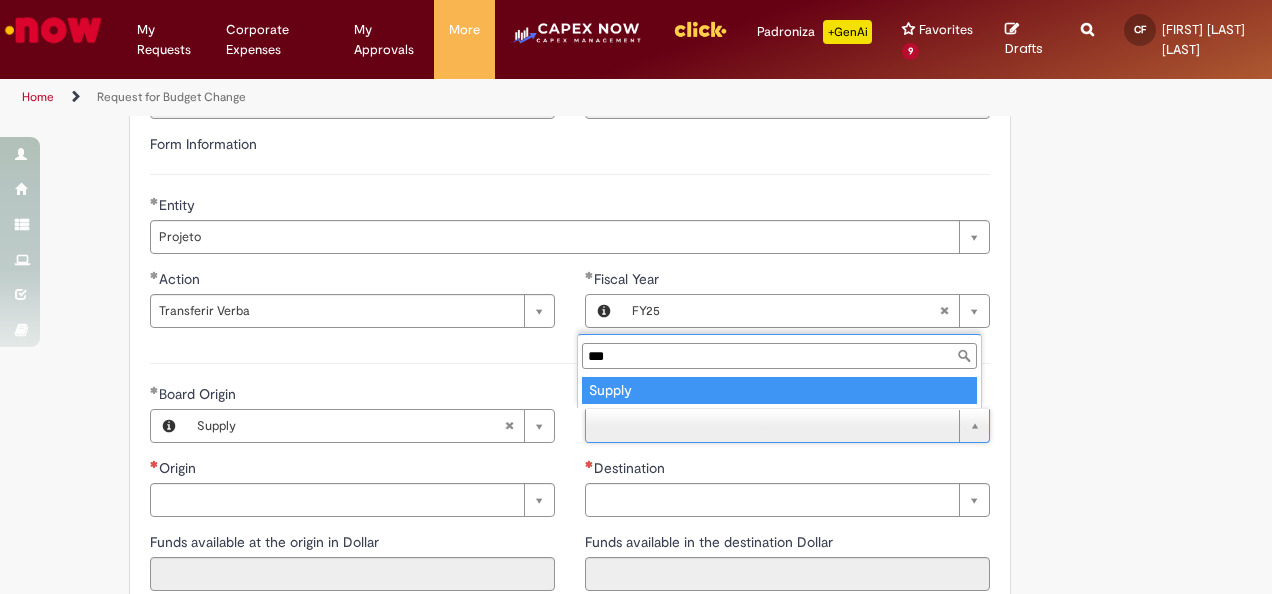 type on "***" 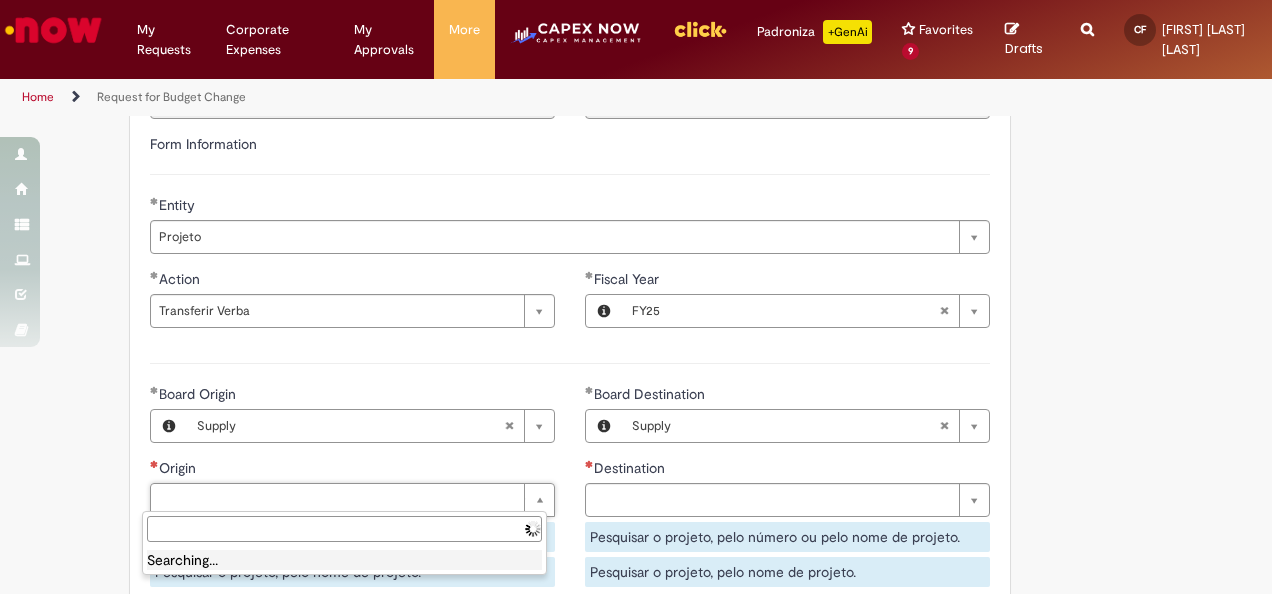paste on "**********" 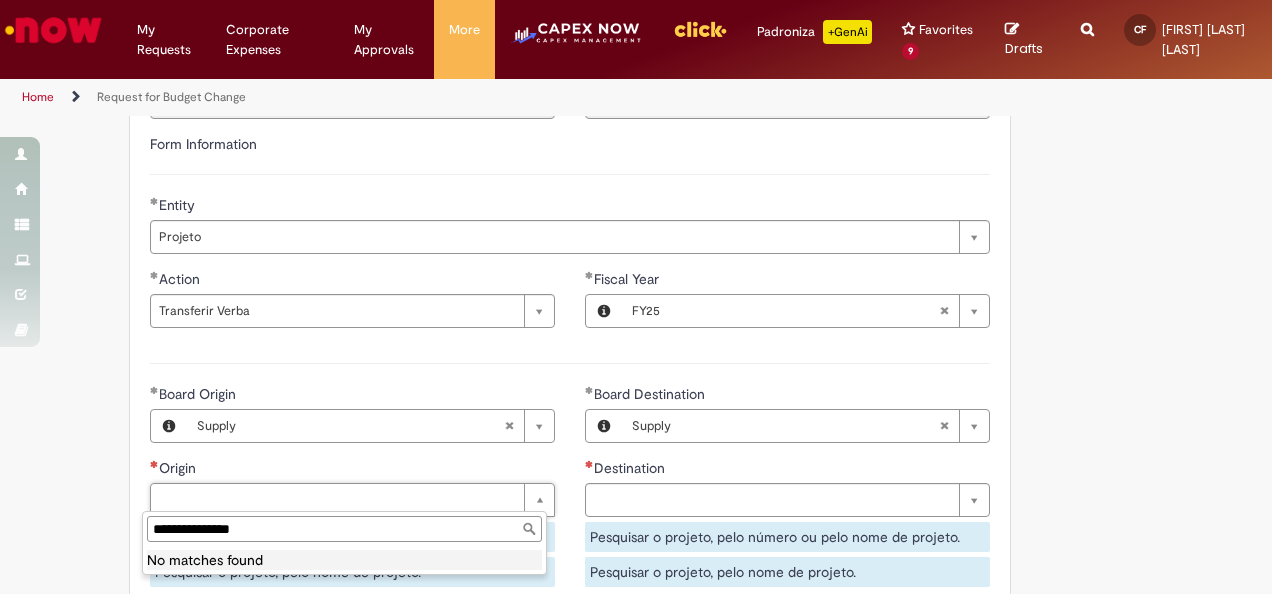 drag, startPoint x: 276, startPoint y: 528, endPoint x: 0, endPoint y: 480, distance: 280.14282 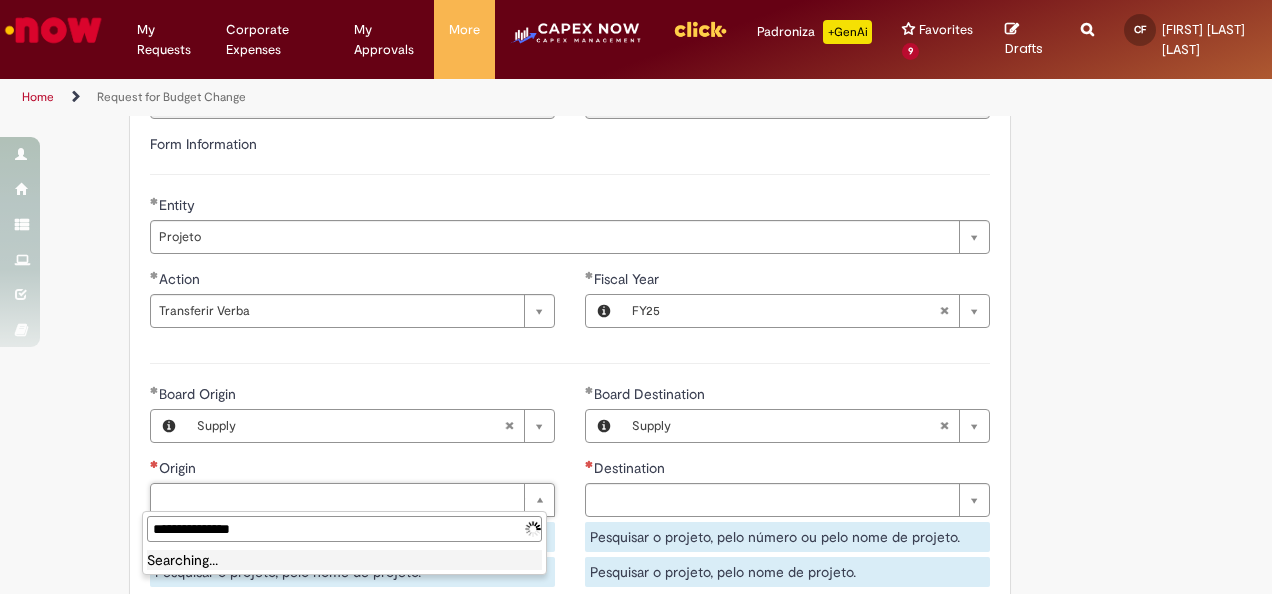 type on "**********" 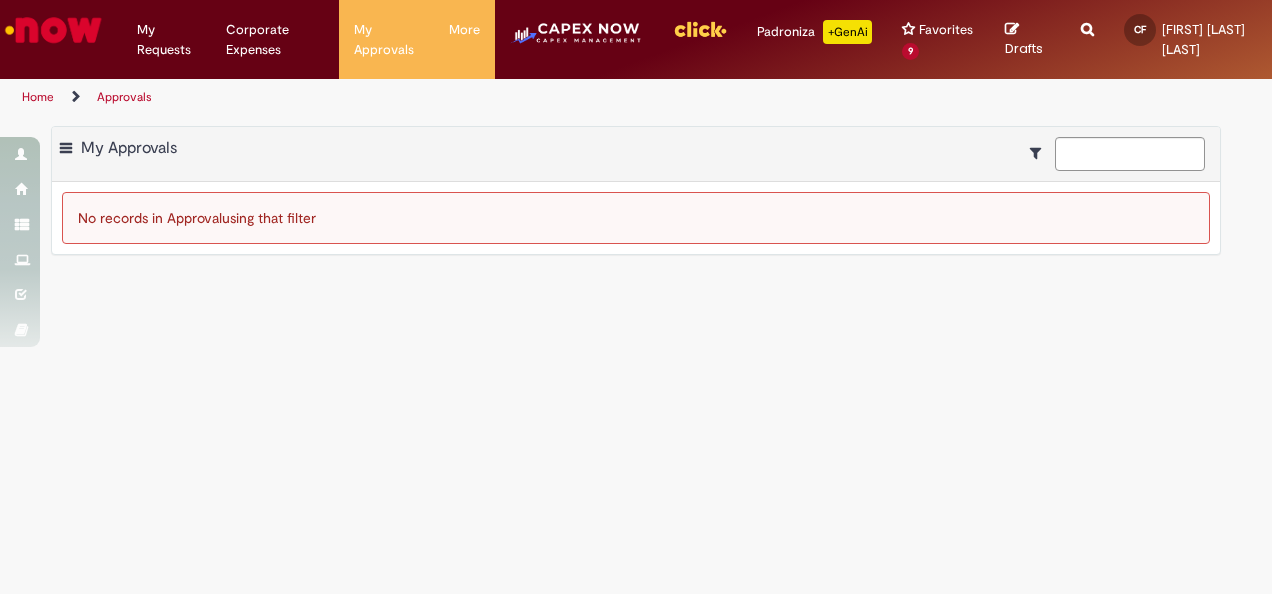 scroll, scrollTop: 0, scrollLeft: 0, axis: both 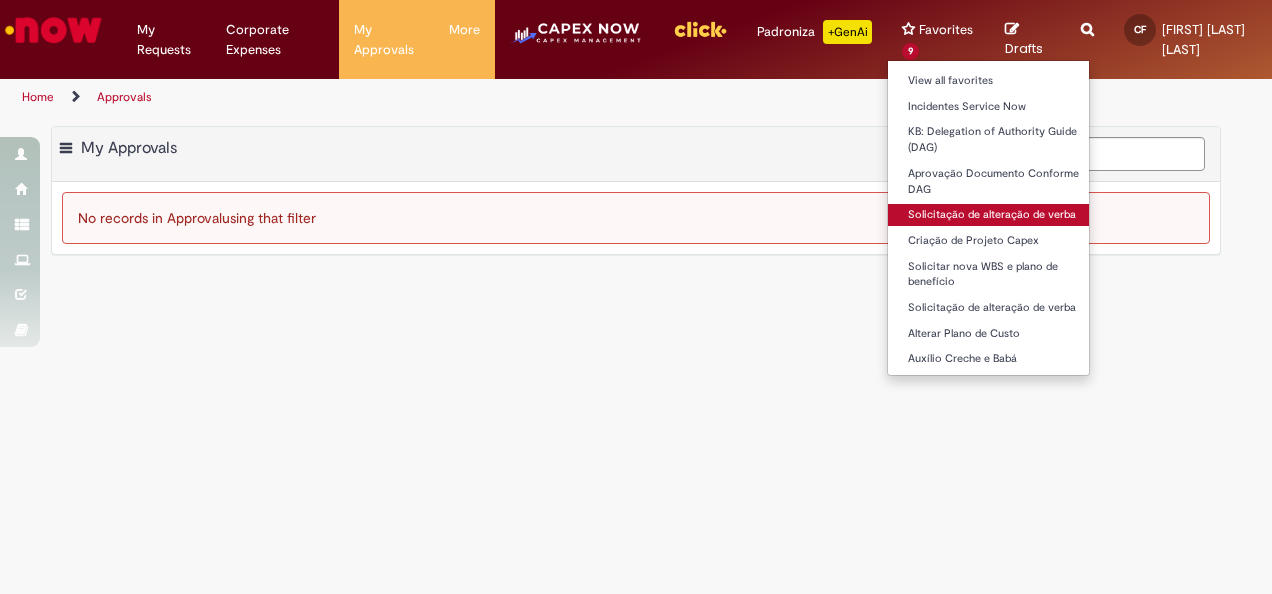 click on "Solicitação de alteração de verba" at bounding box center [998, 215] 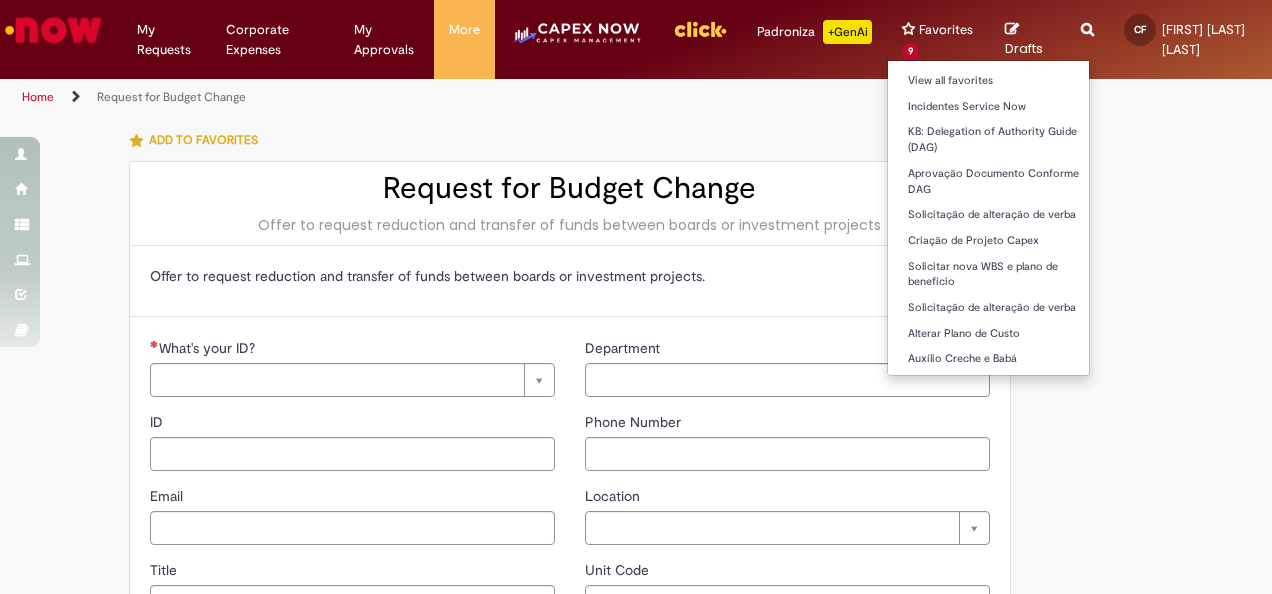 type on "********" 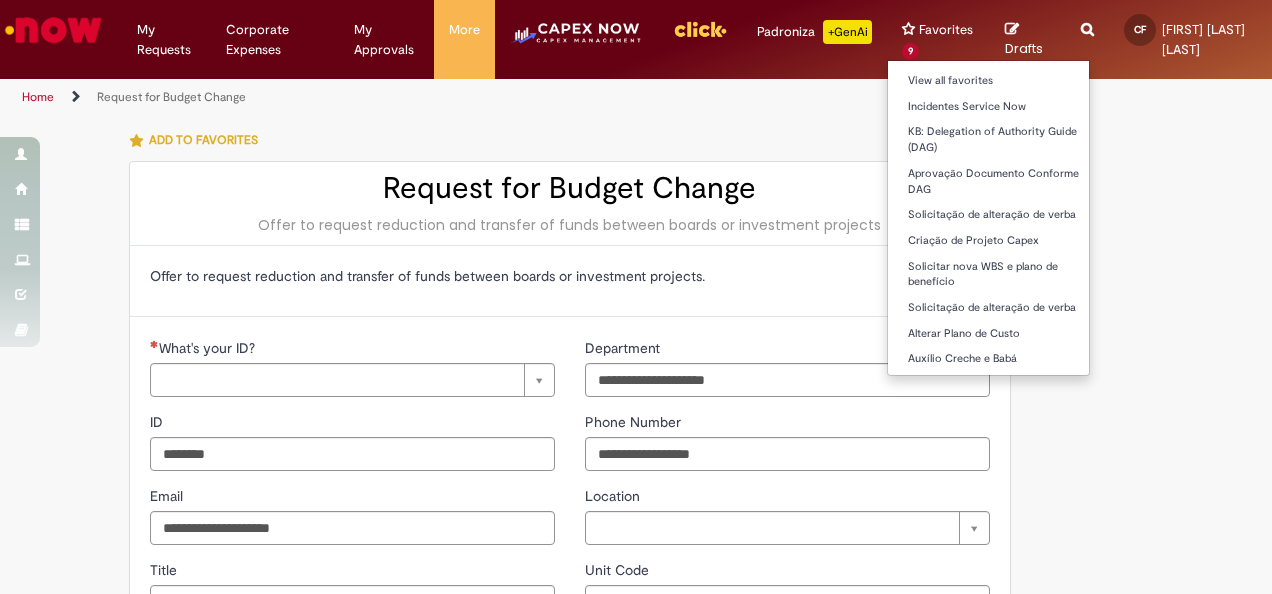 type on "**********" 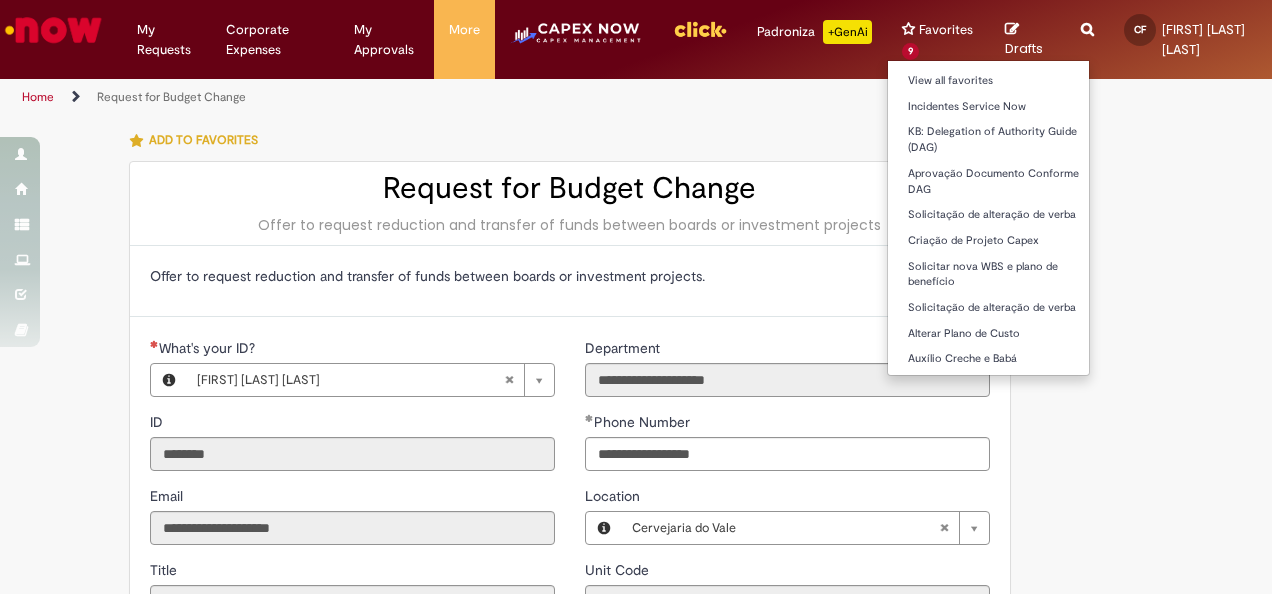 type on "**********" 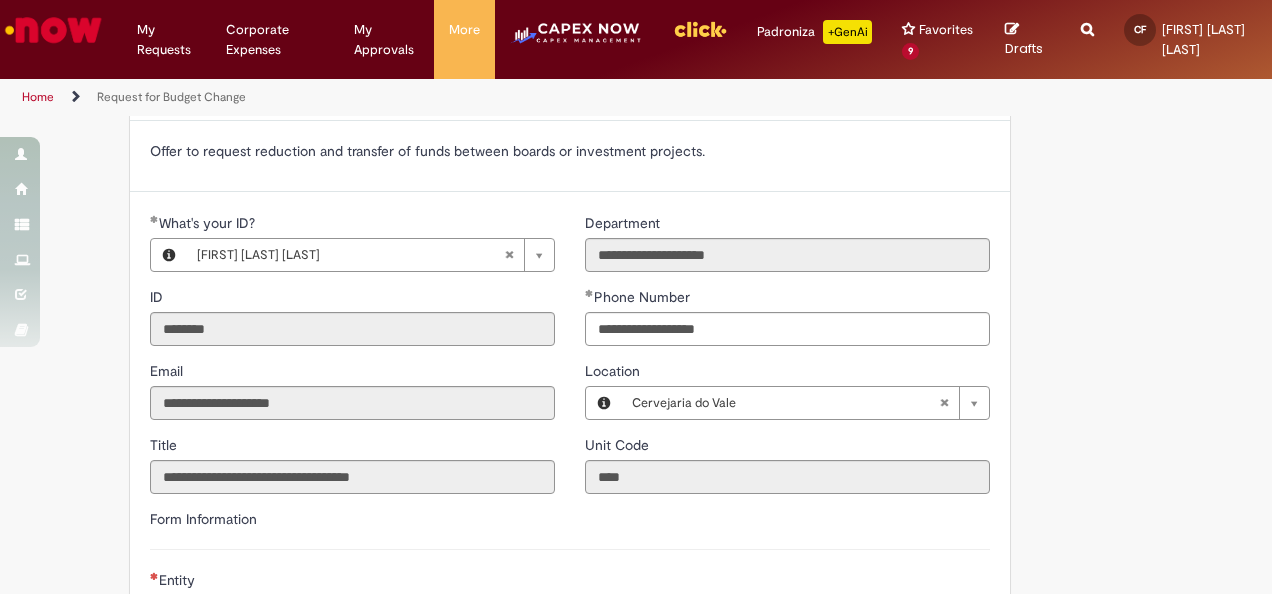 scroll, scrollTop: 300, scrollLeft: 0, axis: vertical 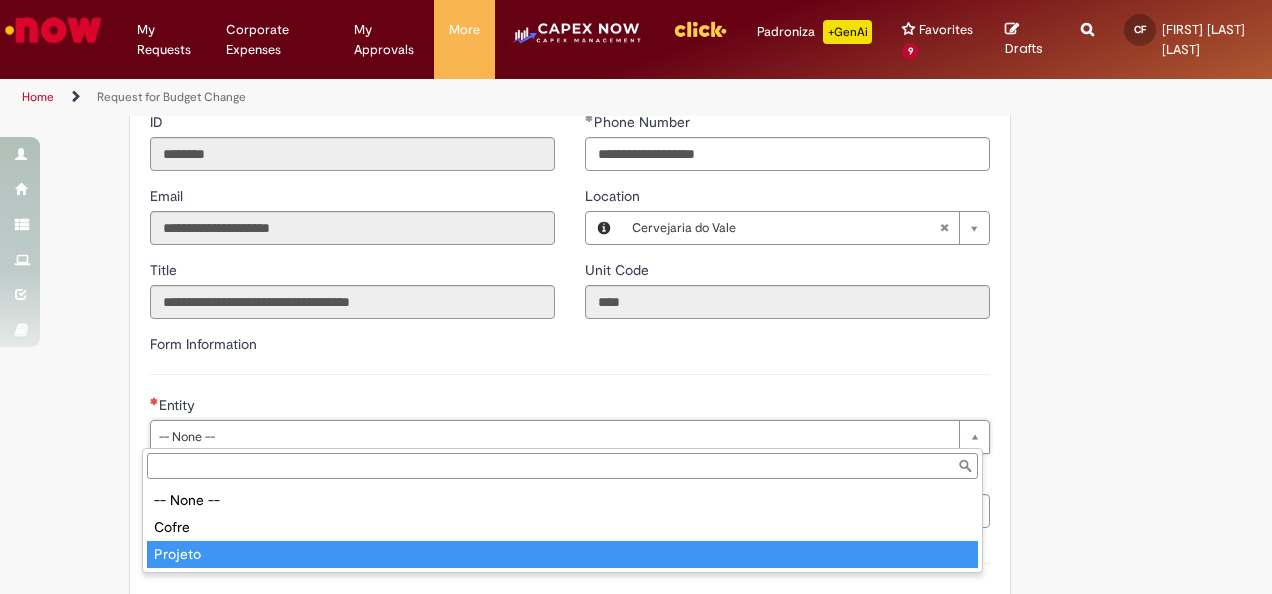 type on "*******" 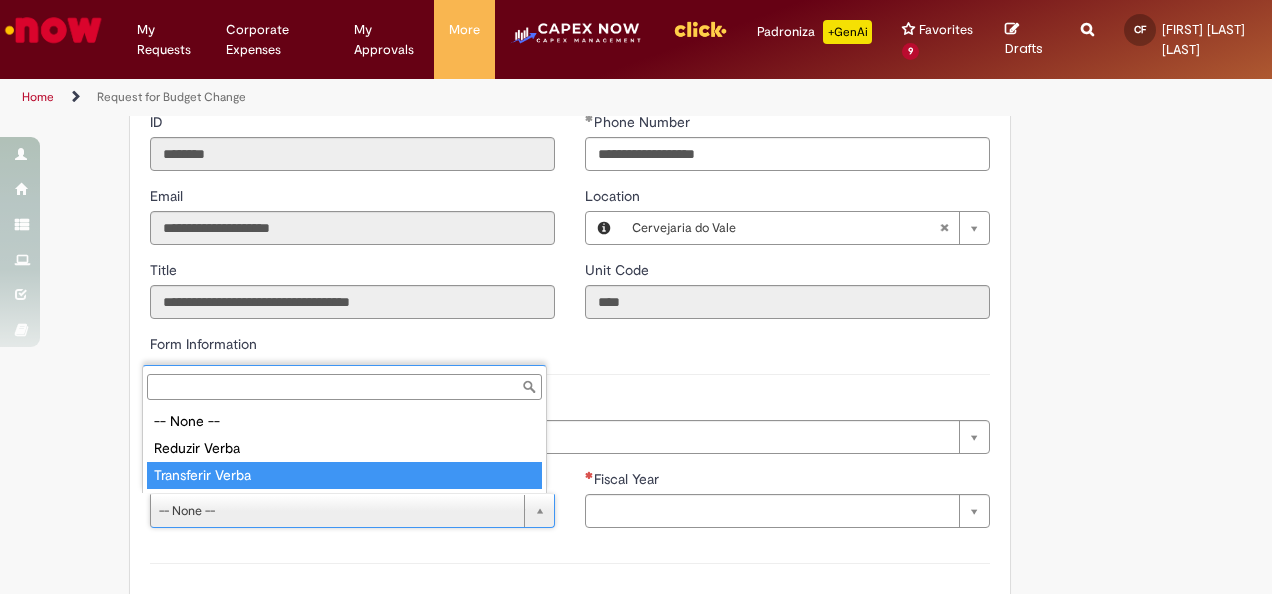 type on "**********" 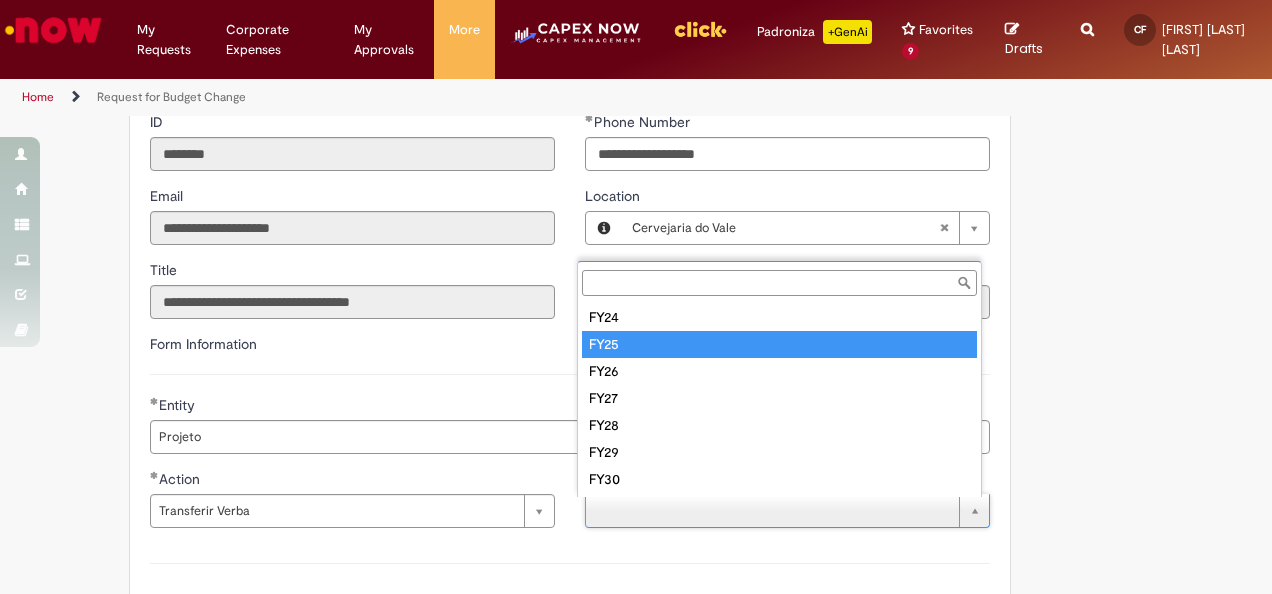 type on "****" 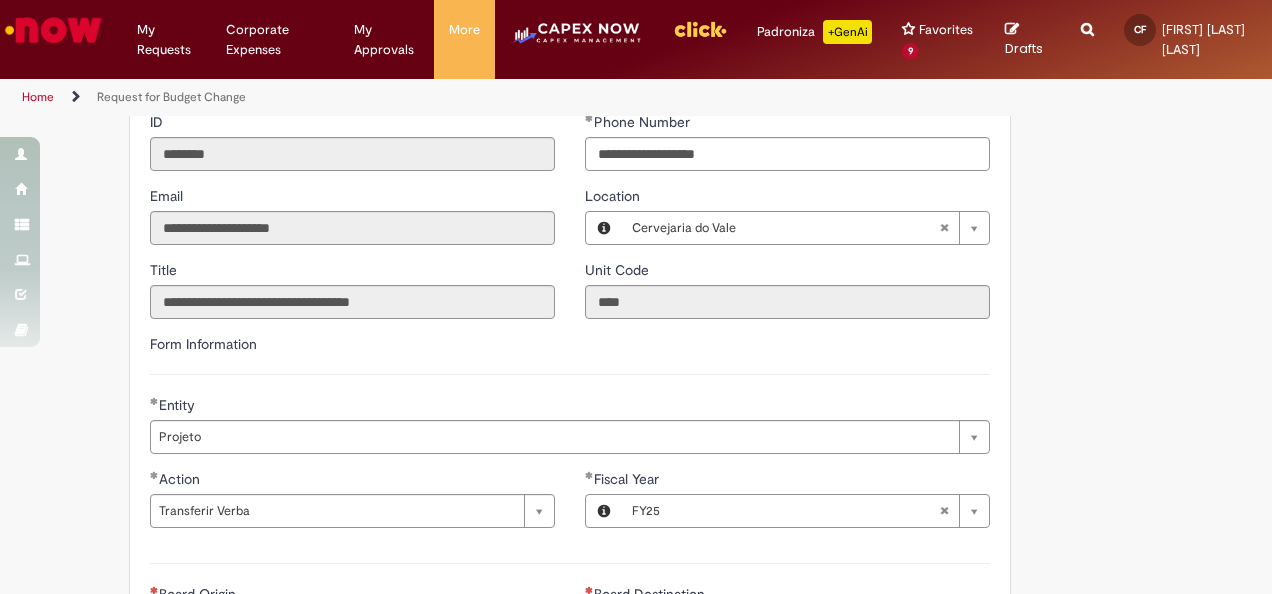 click on "**********" at bounding box center (538, 518) 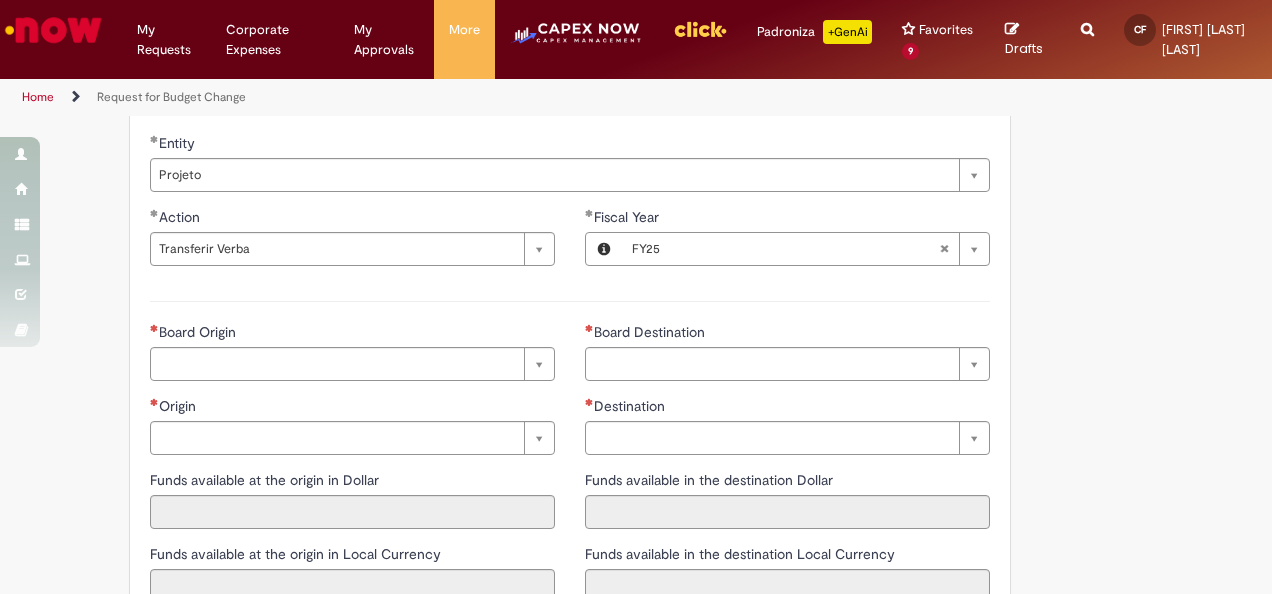 scroll, scrollTop: 600, scrollLeft: 0, axis: vertical 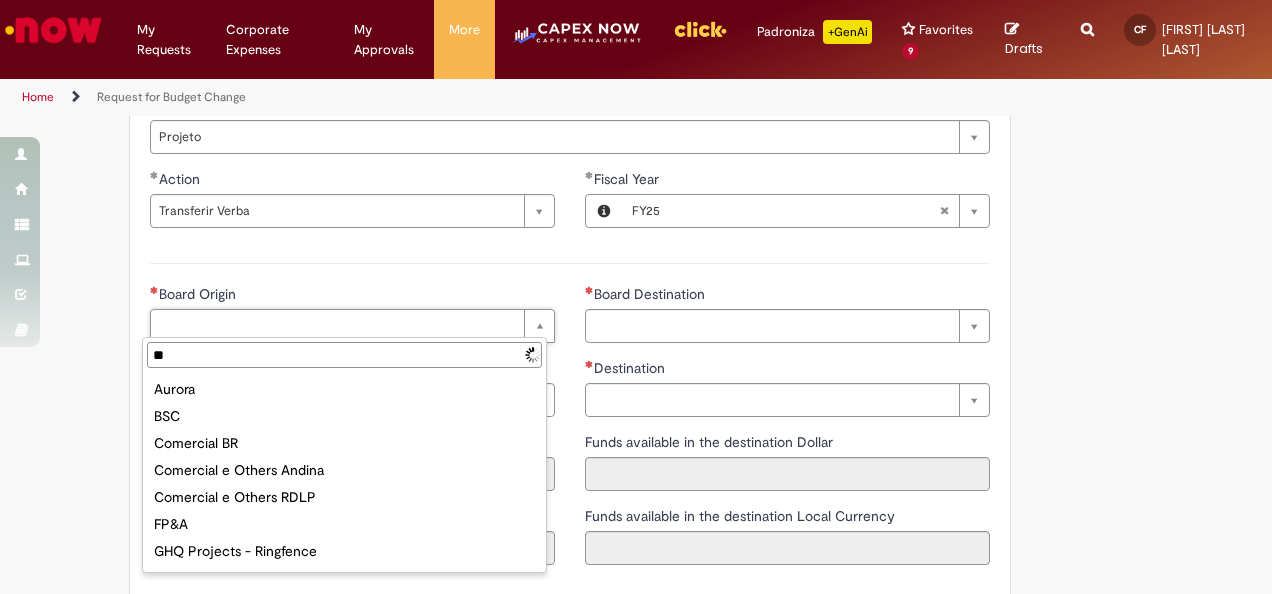 type on "***" 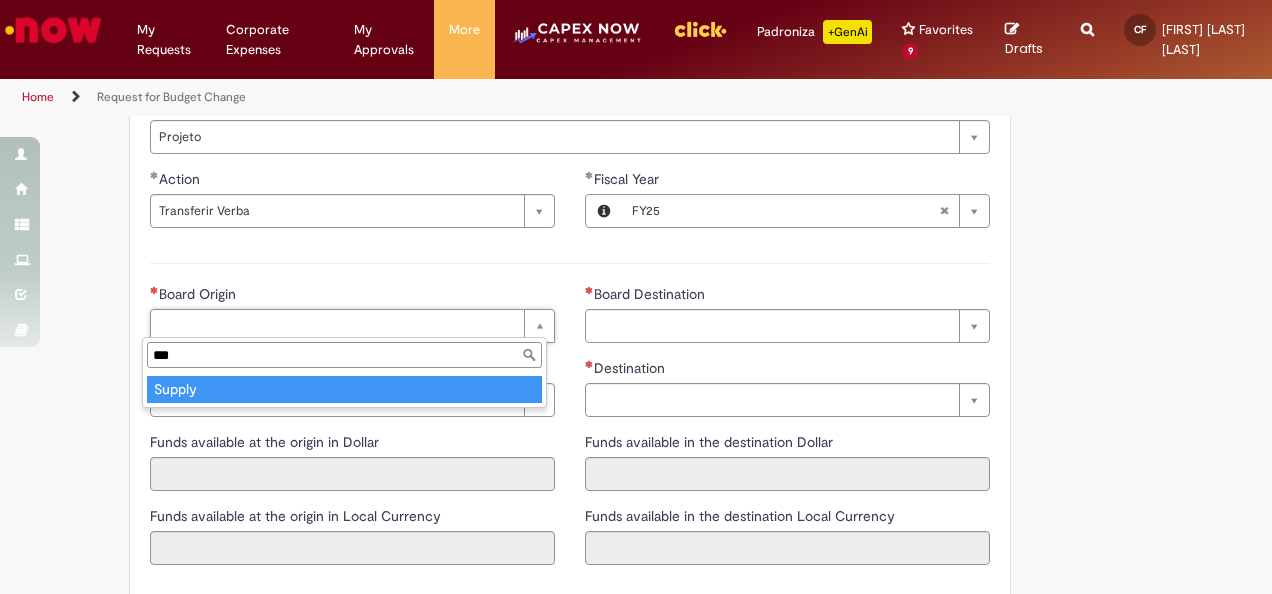 type on "******" 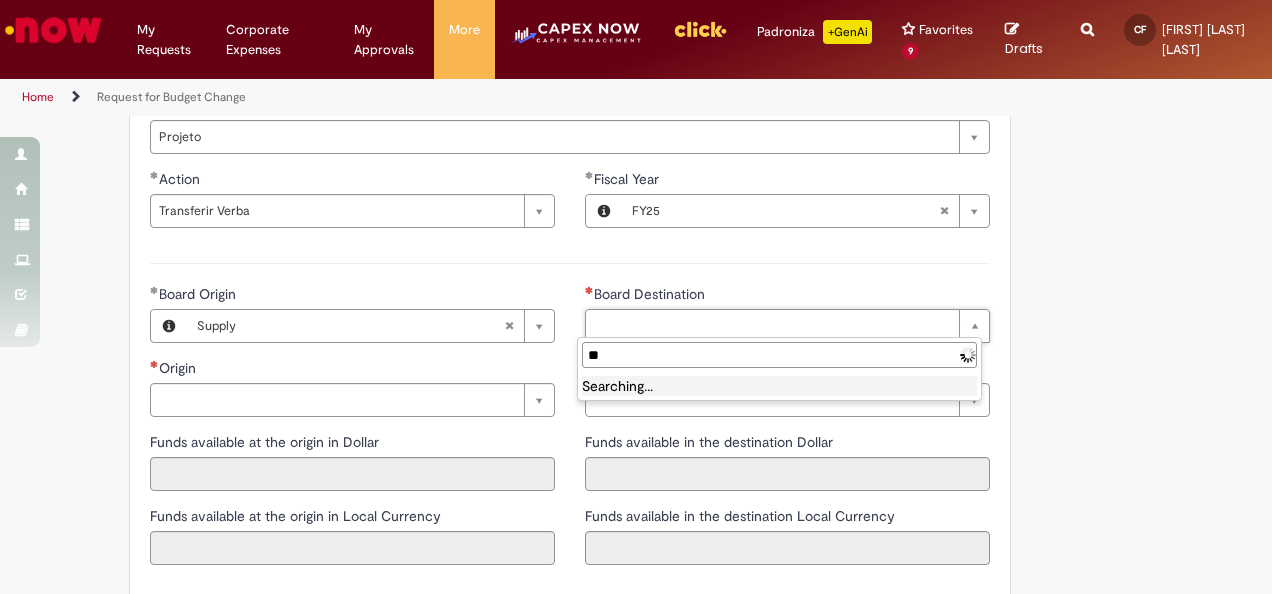type on "***" 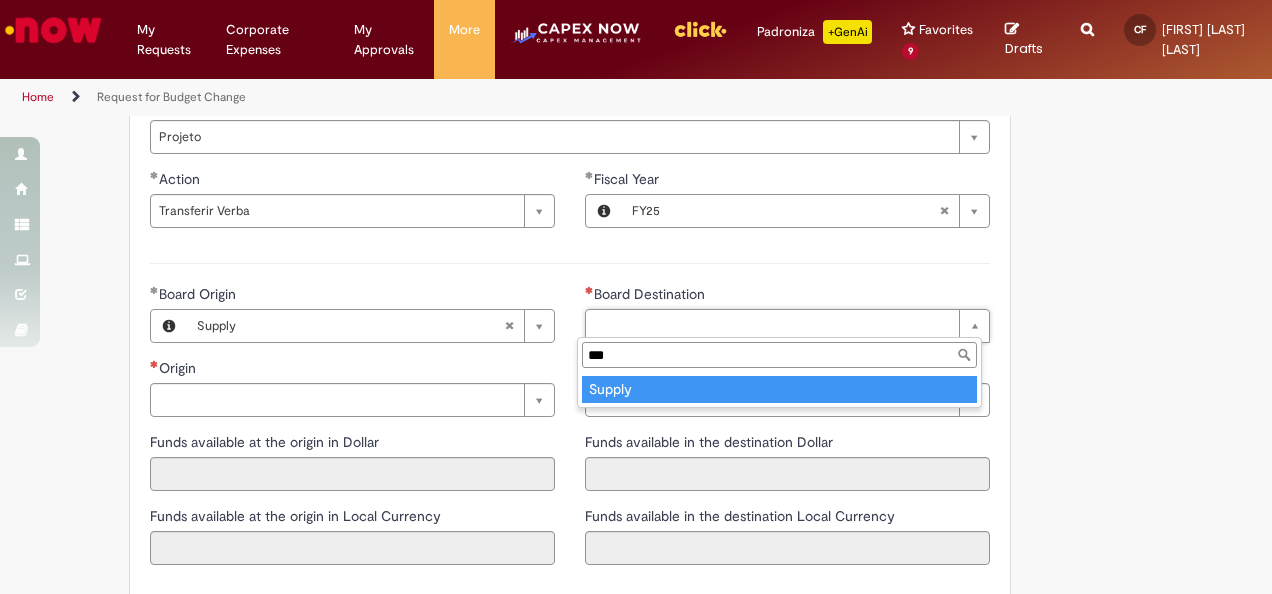 type on "******" 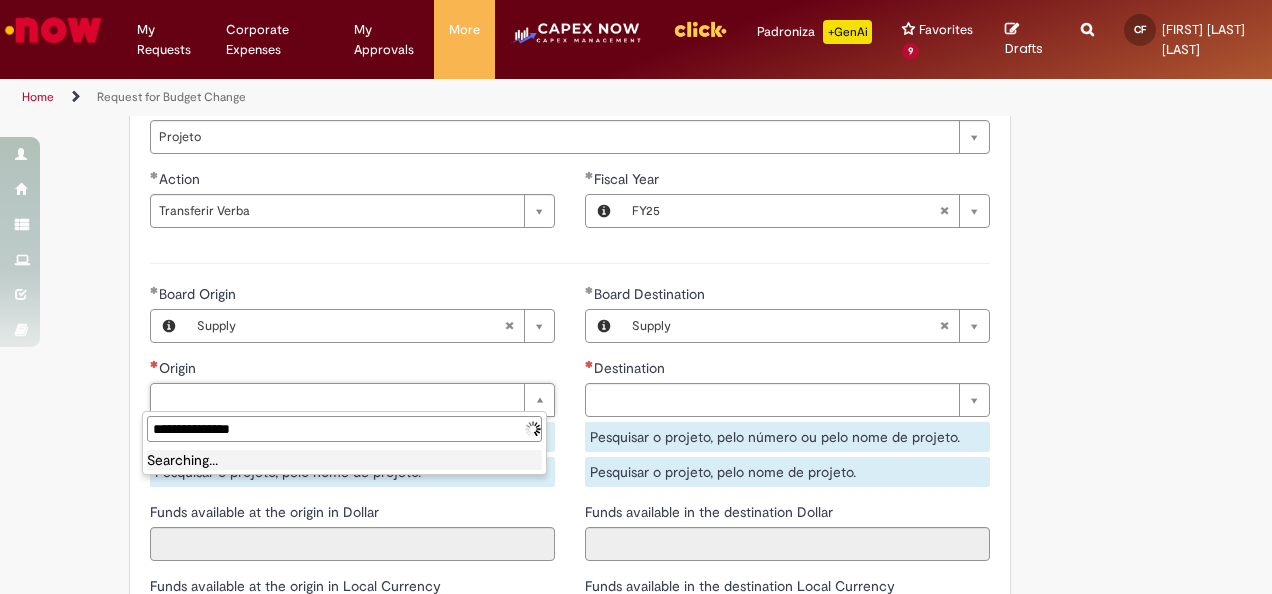 type on "**********" 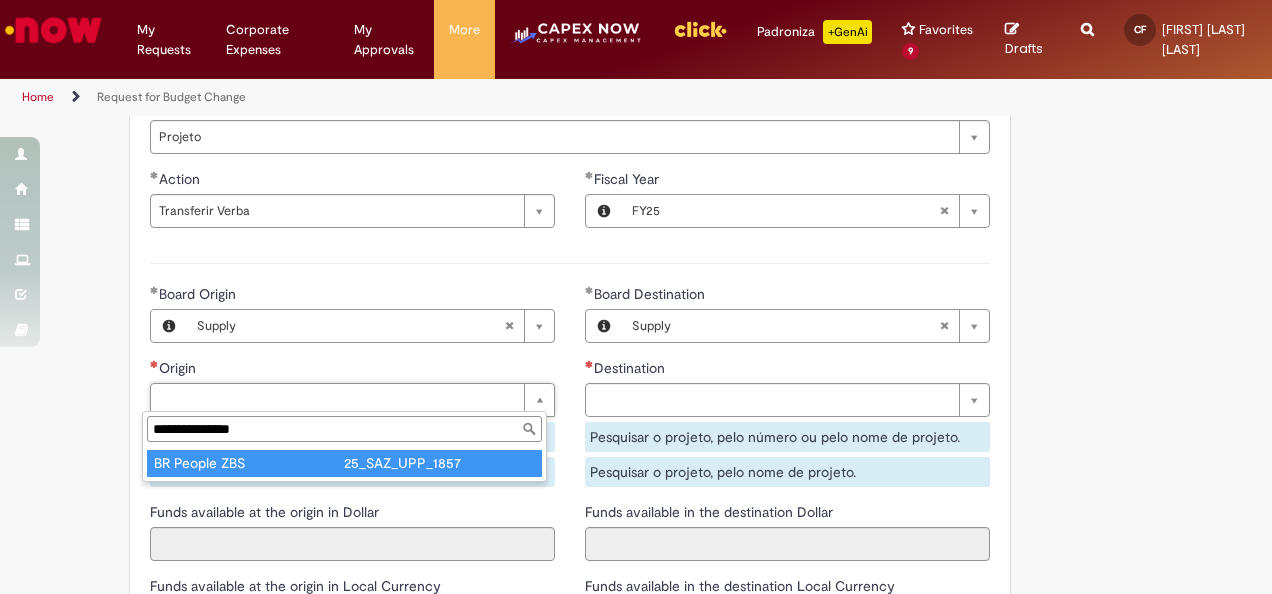 type on "**********" 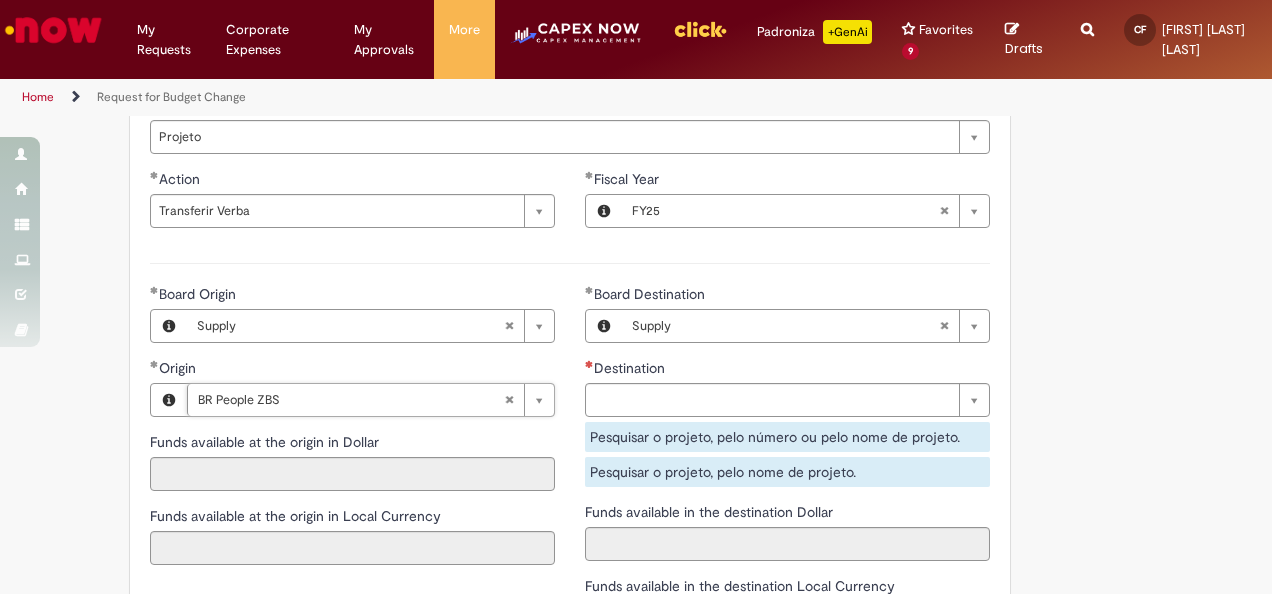 type on "**********" 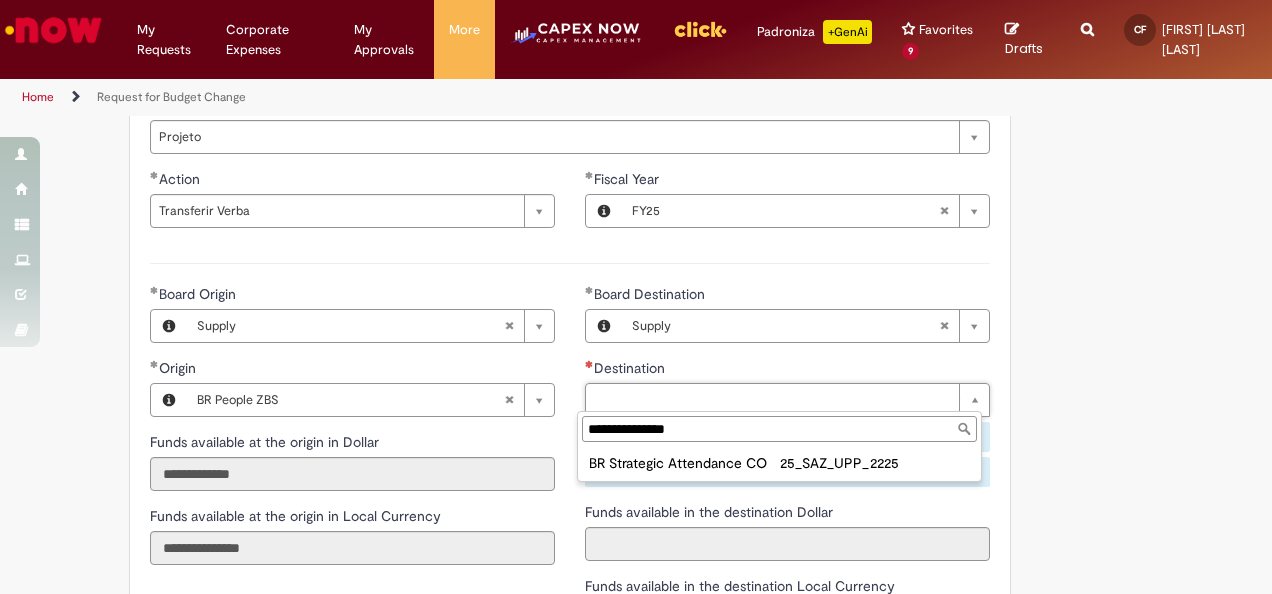 type on "**********" 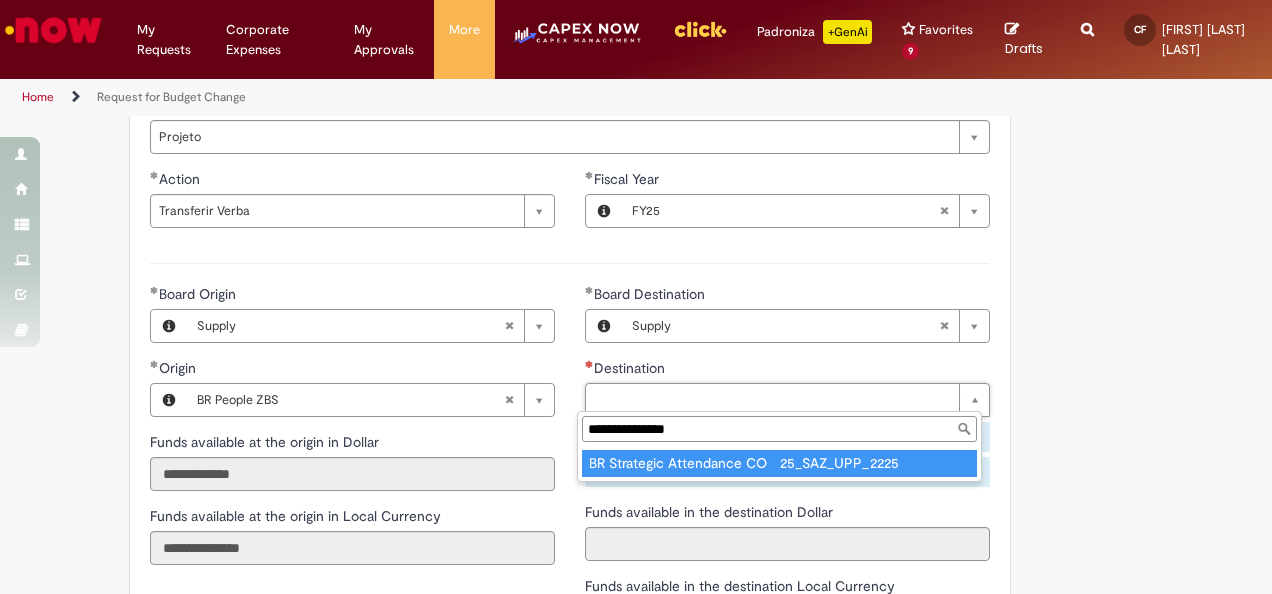 type on "**********" 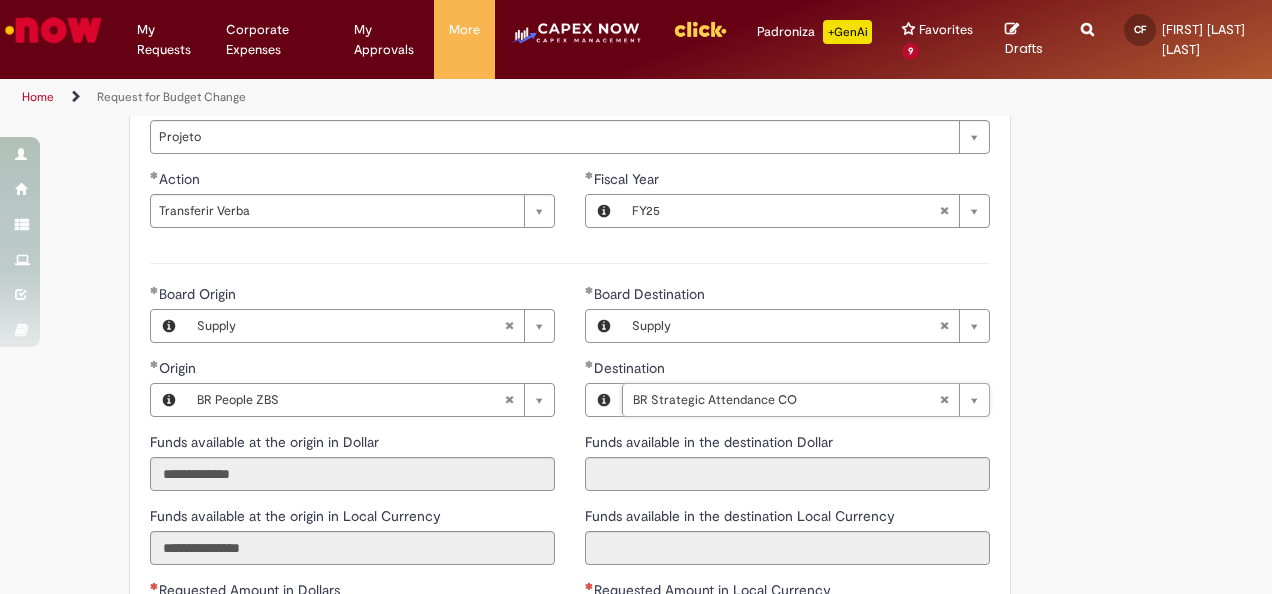 type on "**********" 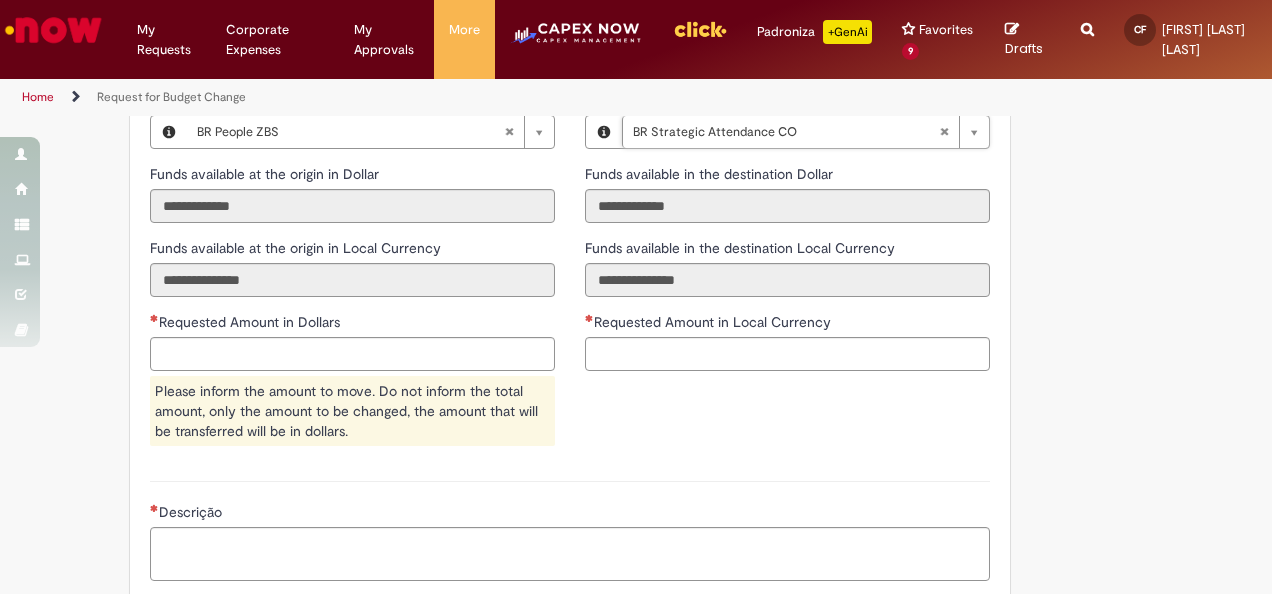 scroll, scrollTop: 900, scrollLeft: 0, axis: vertical 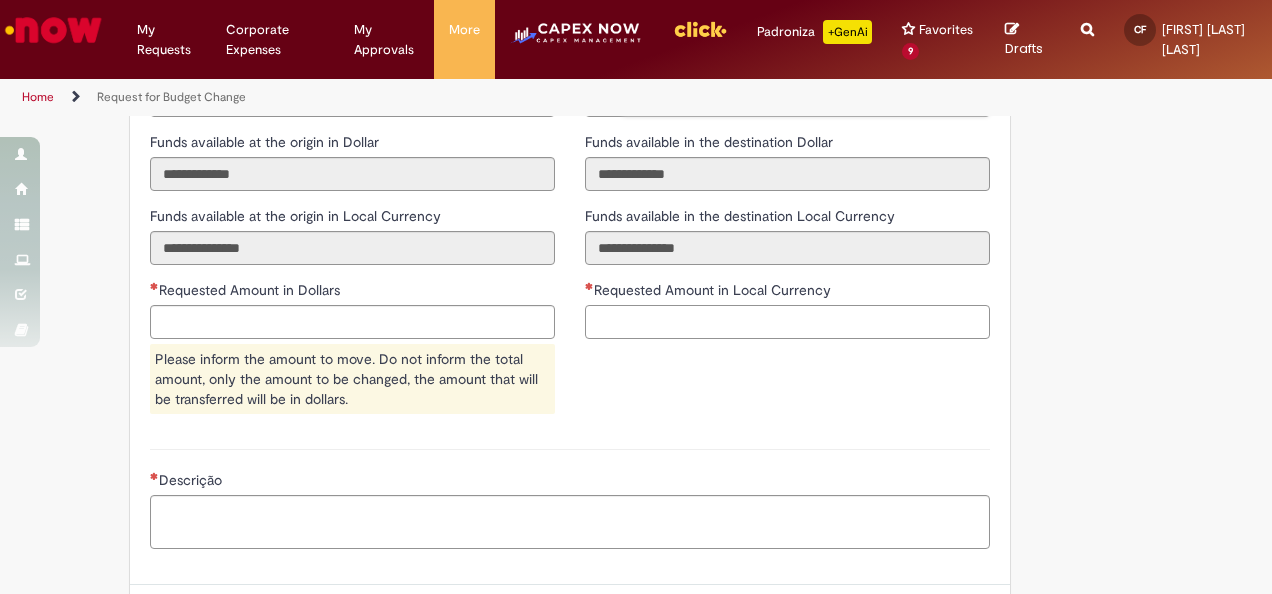 click on "Requested Amount in Local Currency" at bounding box center [787, 322] 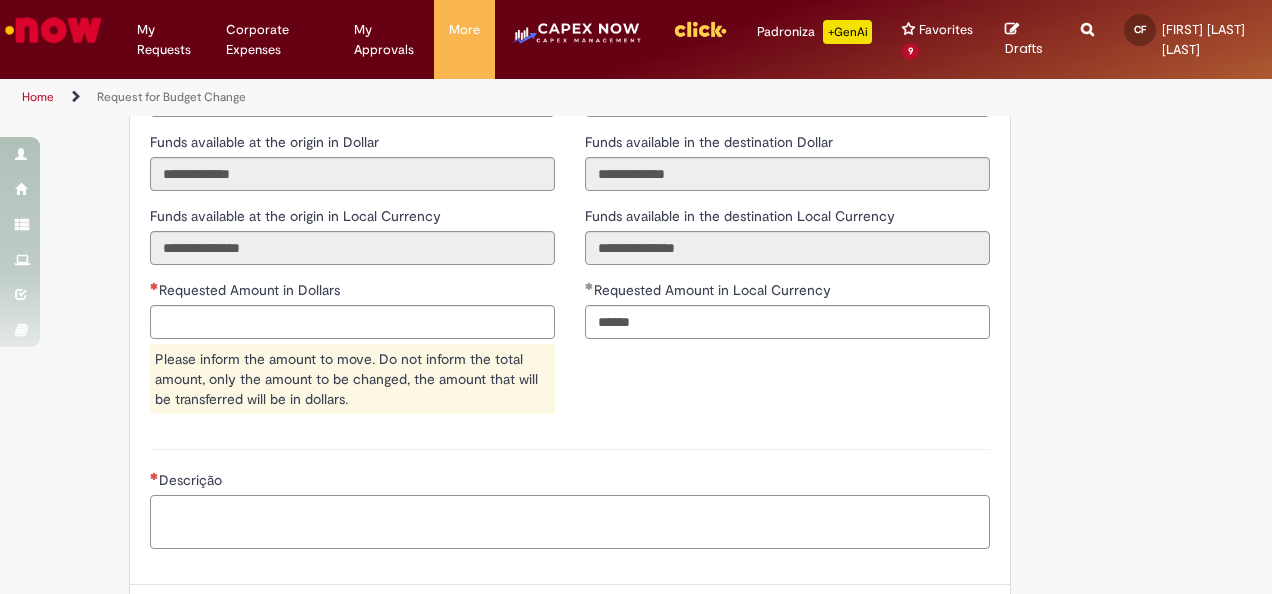 type on "**********" 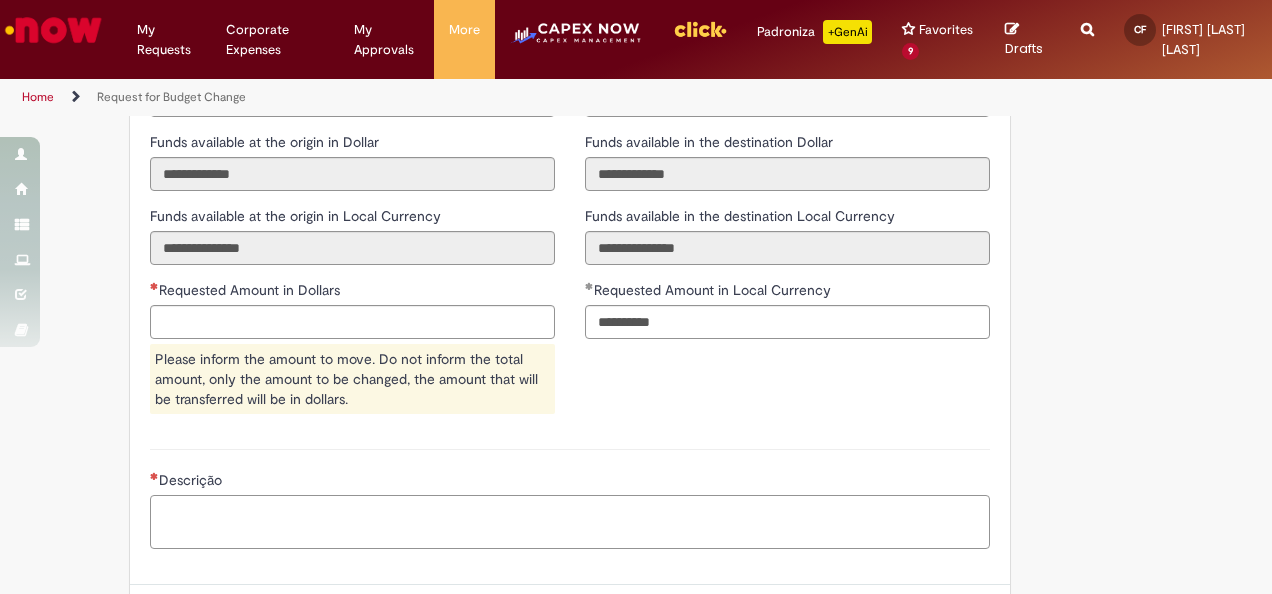 type on "*********" 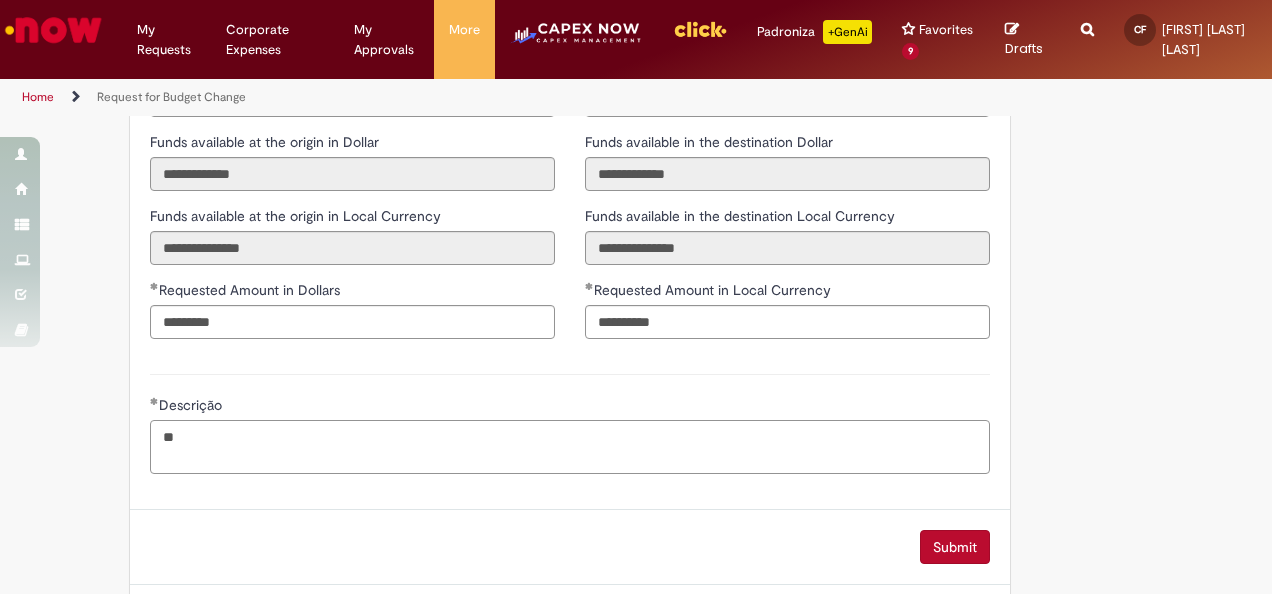 type on "*" 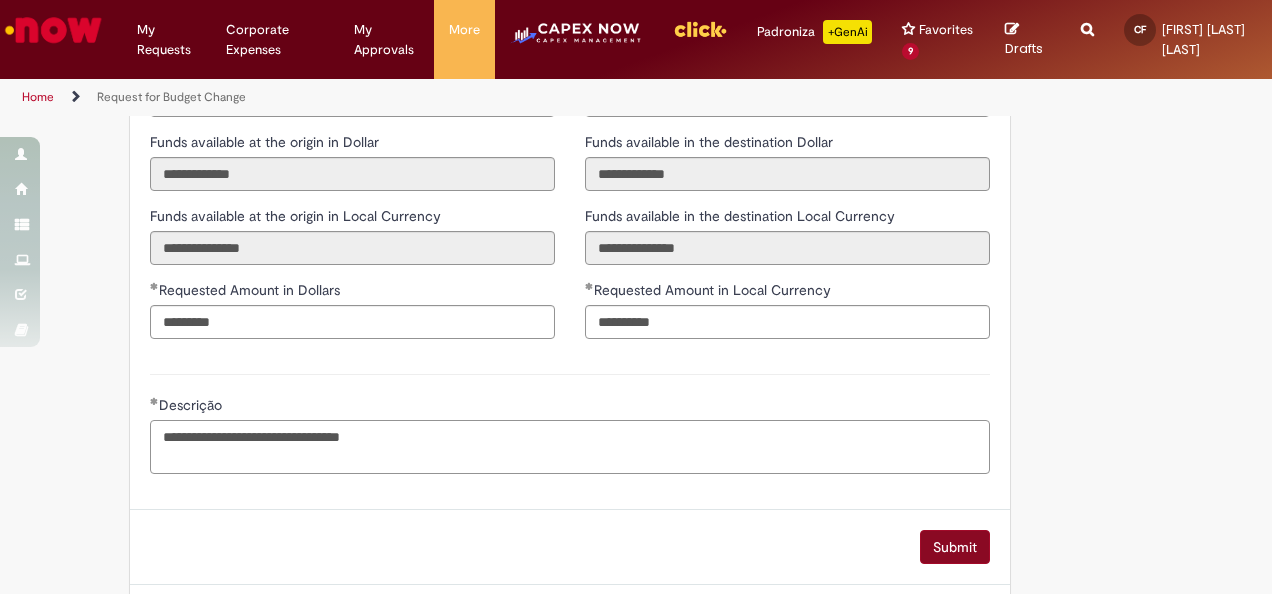 type on "**********" 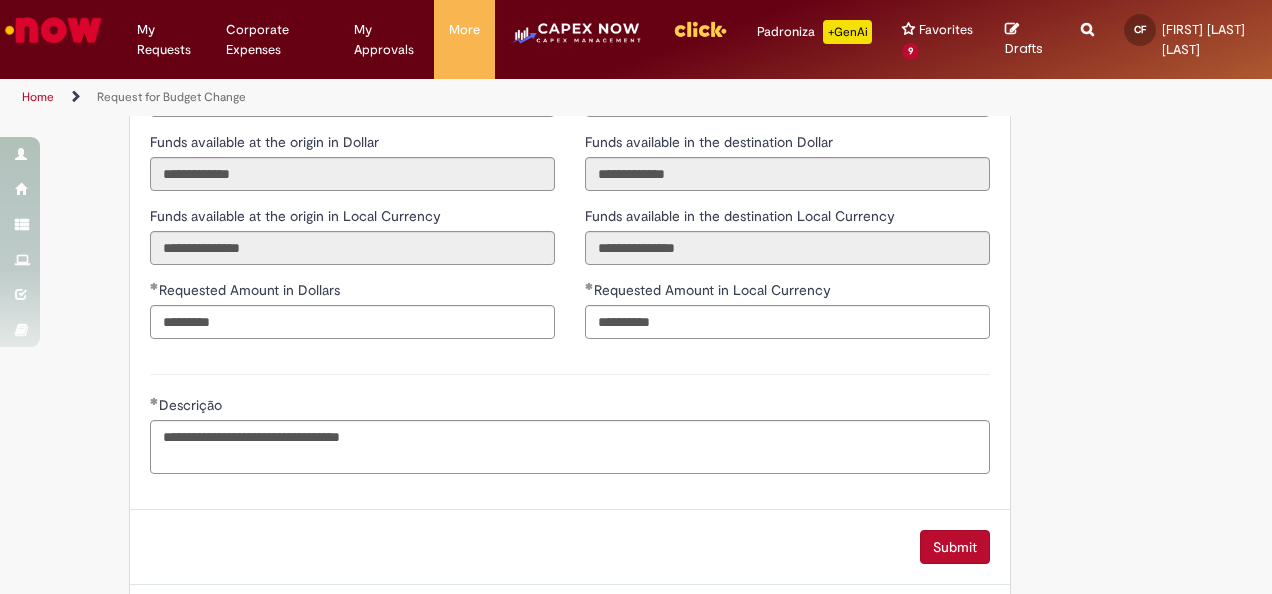 click on "Submit" at bounding box center [955, 547] 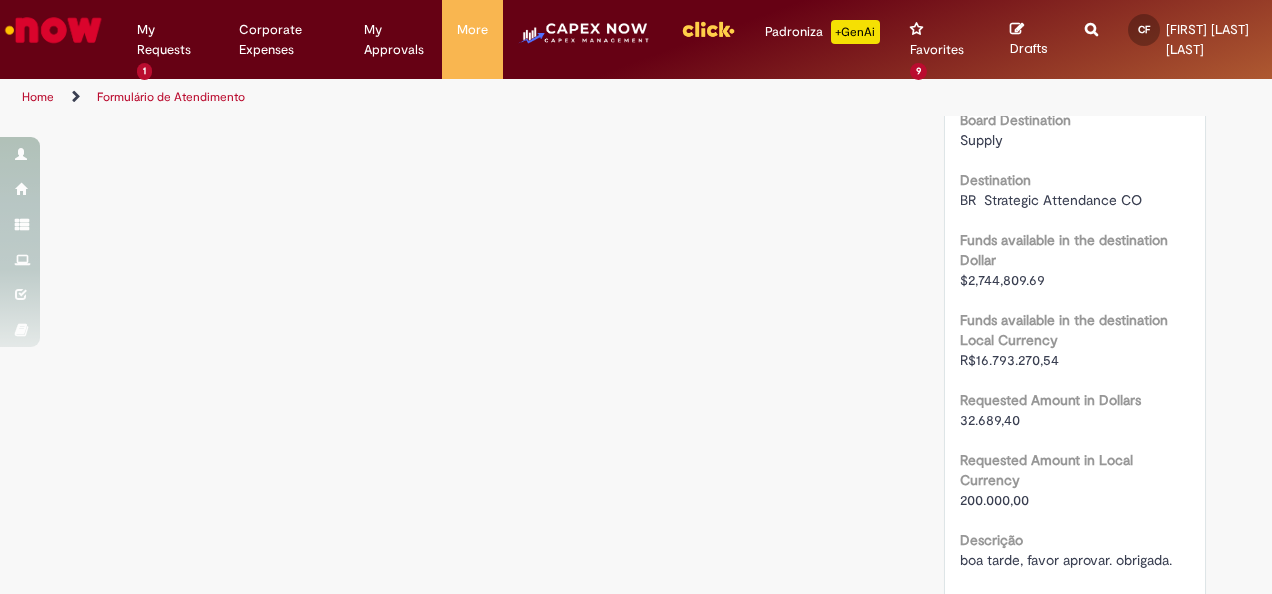 scroll, scrollTop: 0, scrollLeft: 0, axis: both 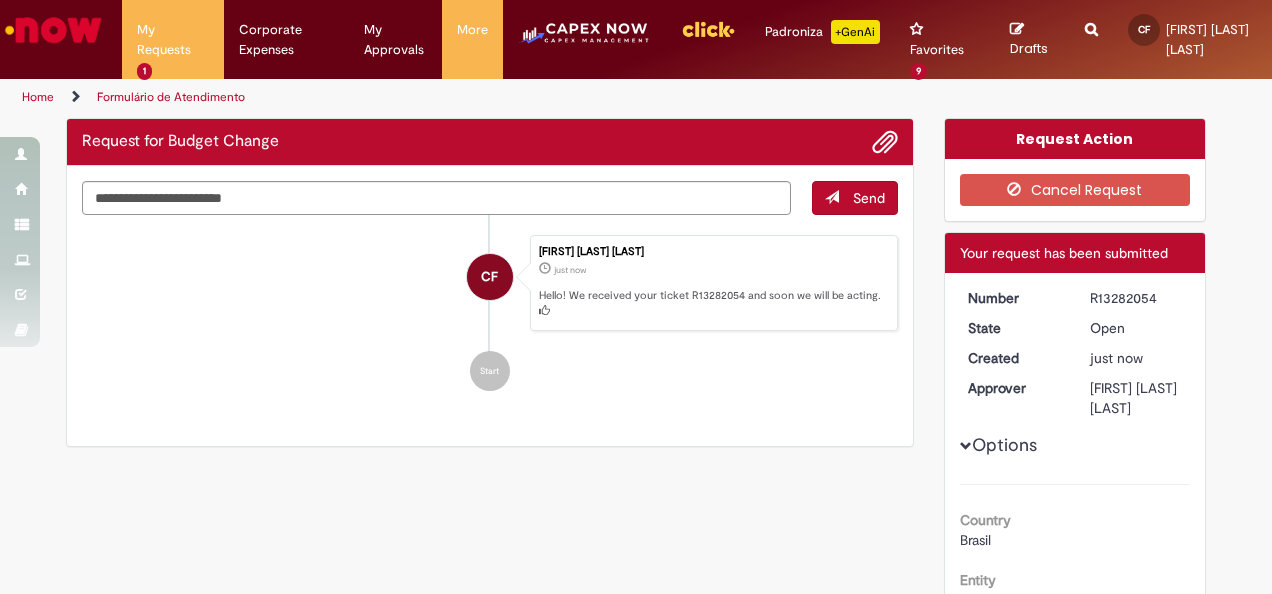 click on "[ID]" at bounding box center (1136, 298) 